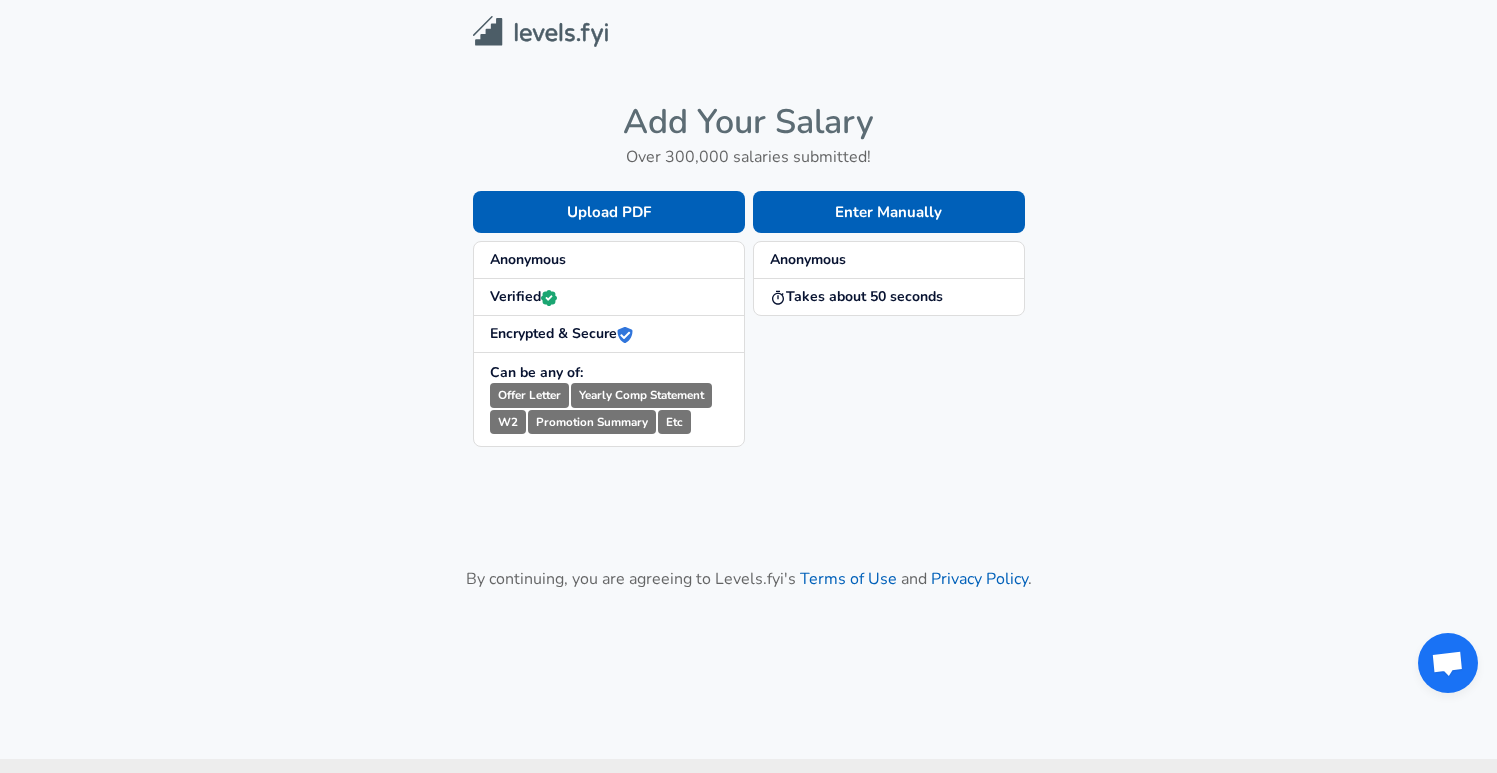 scroll, scrollTop: 0, scrollLeft: 0, axis: both 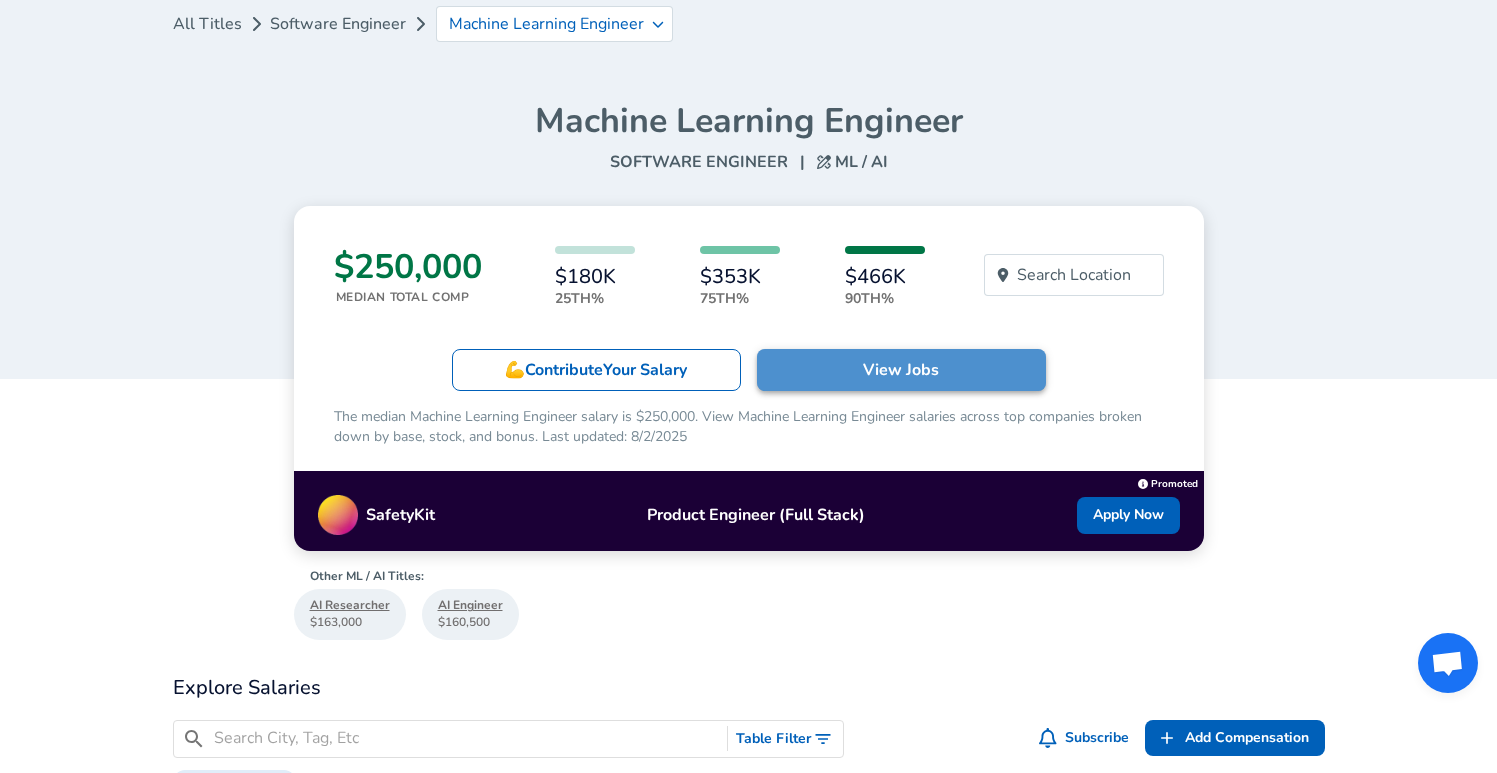 click on "View Jobs" at bounding box center [901, 370] 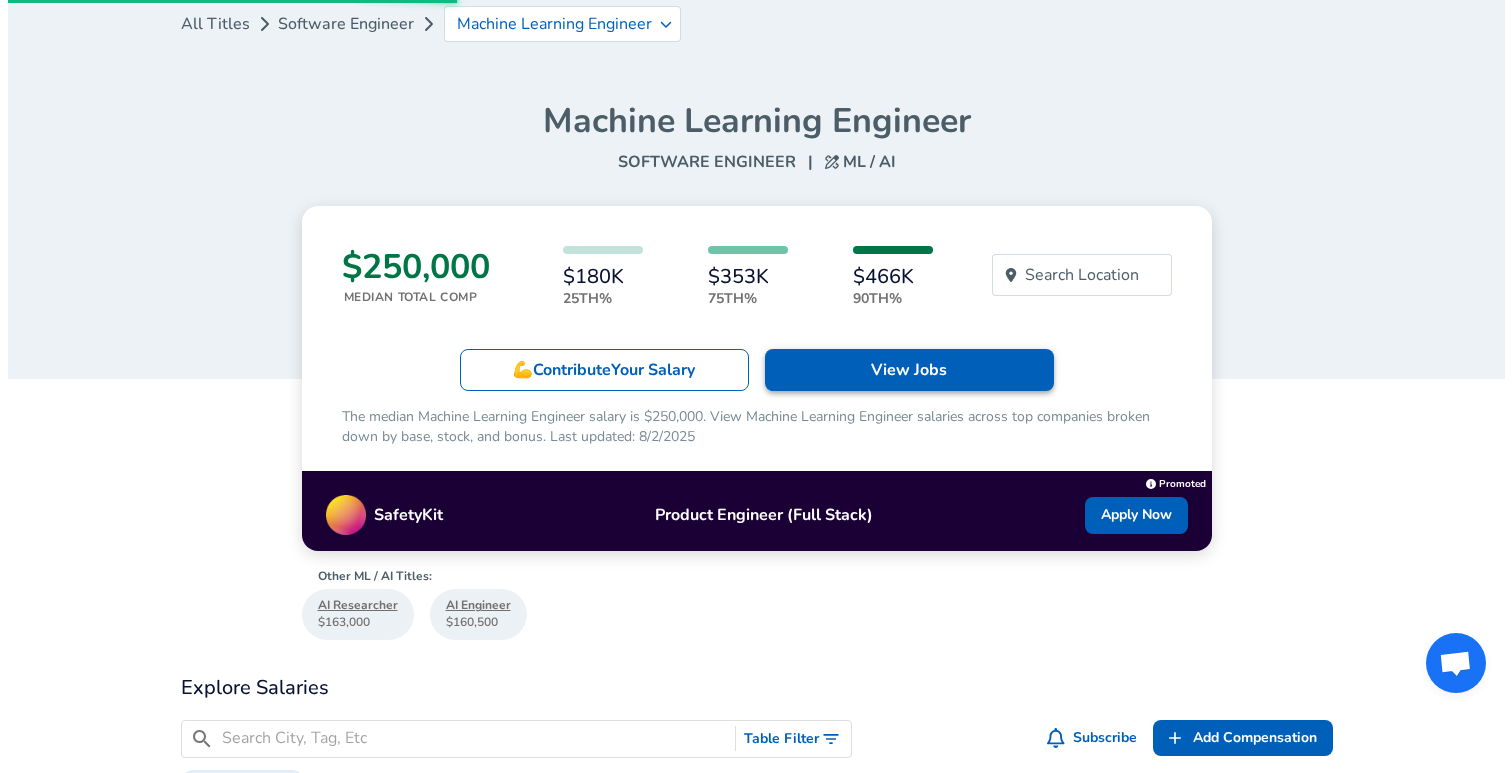 scroll, scrollTop: 0, scrollLeft: 0, axis: both 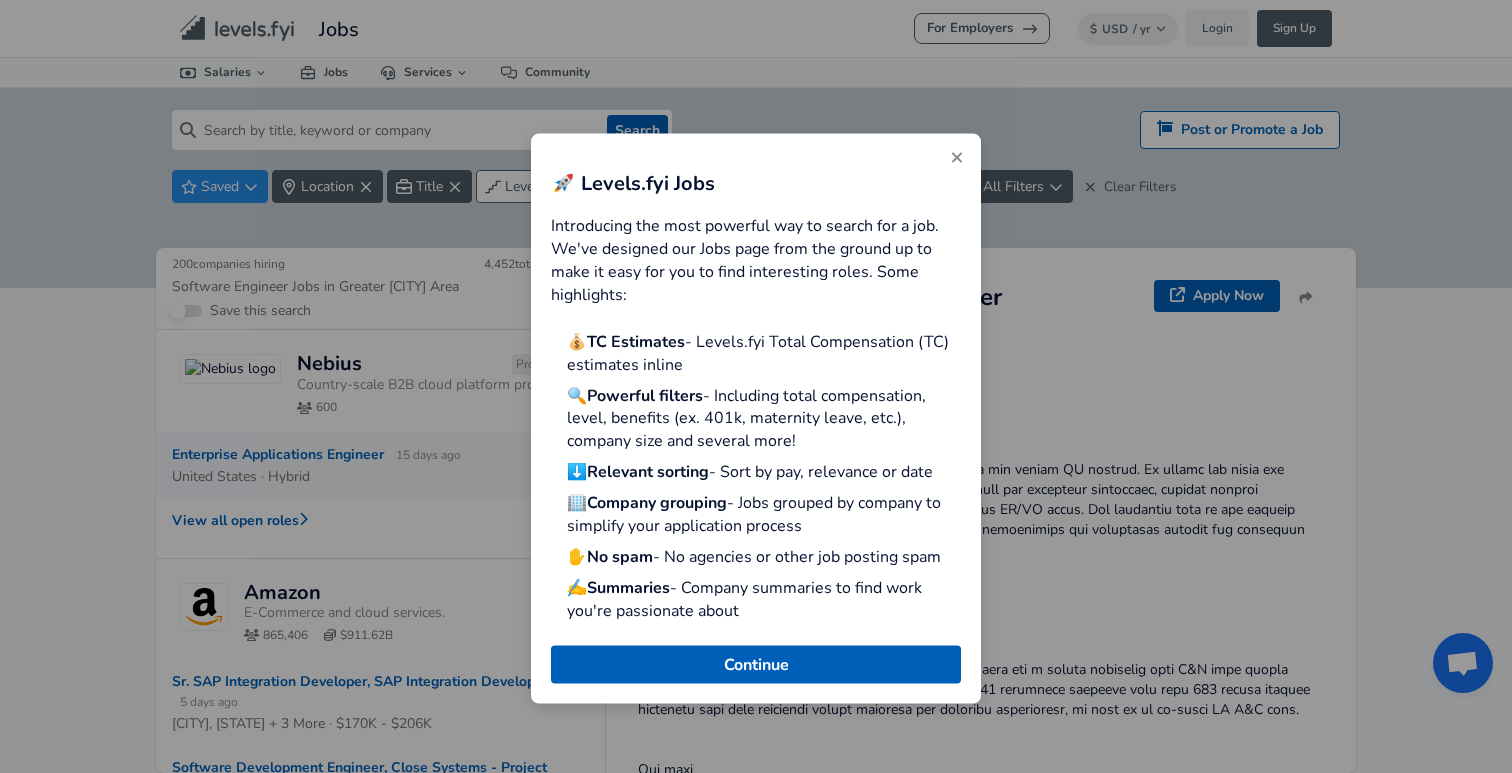 click 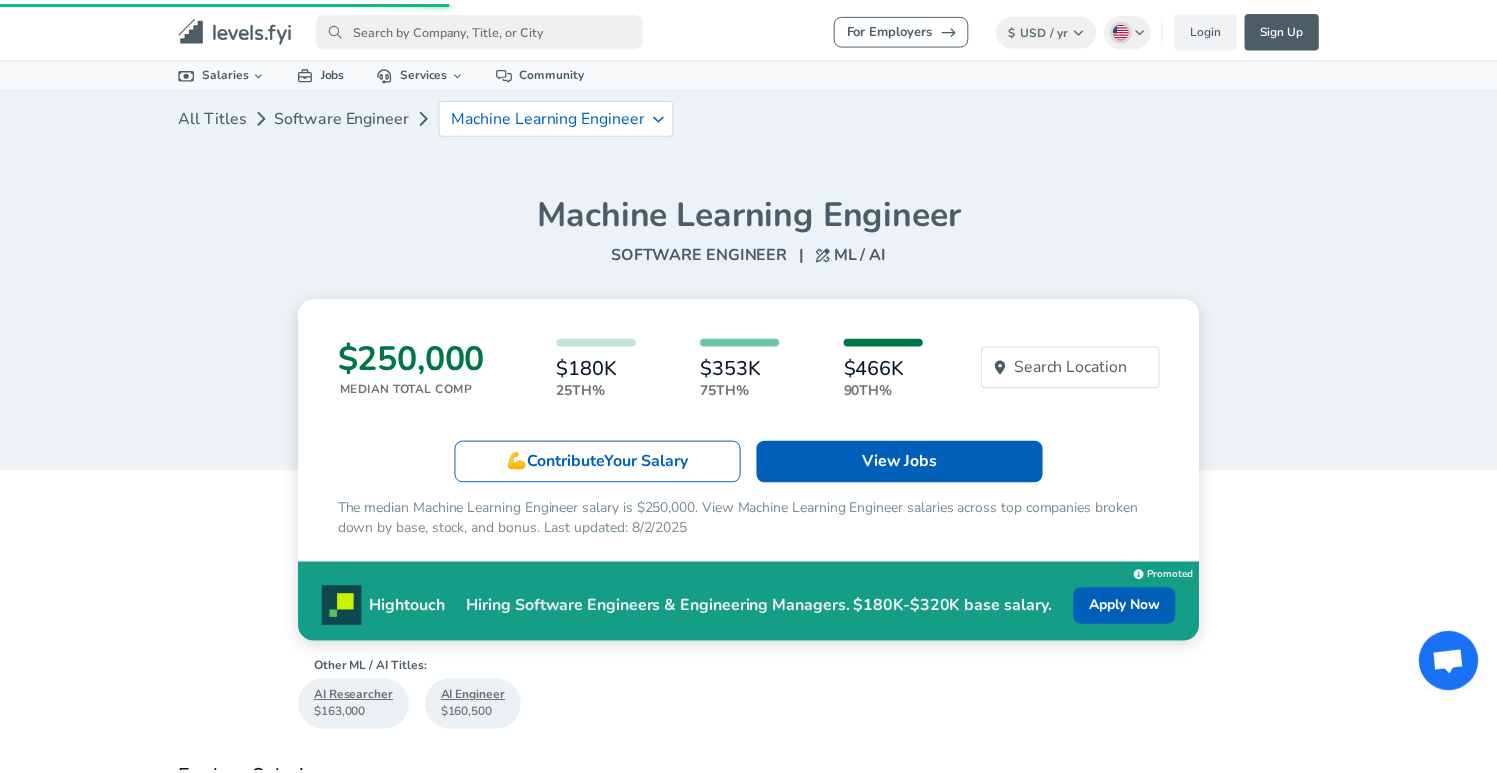 scroll, scrollTop: 92, scrollLeft: 0, axis: vertical 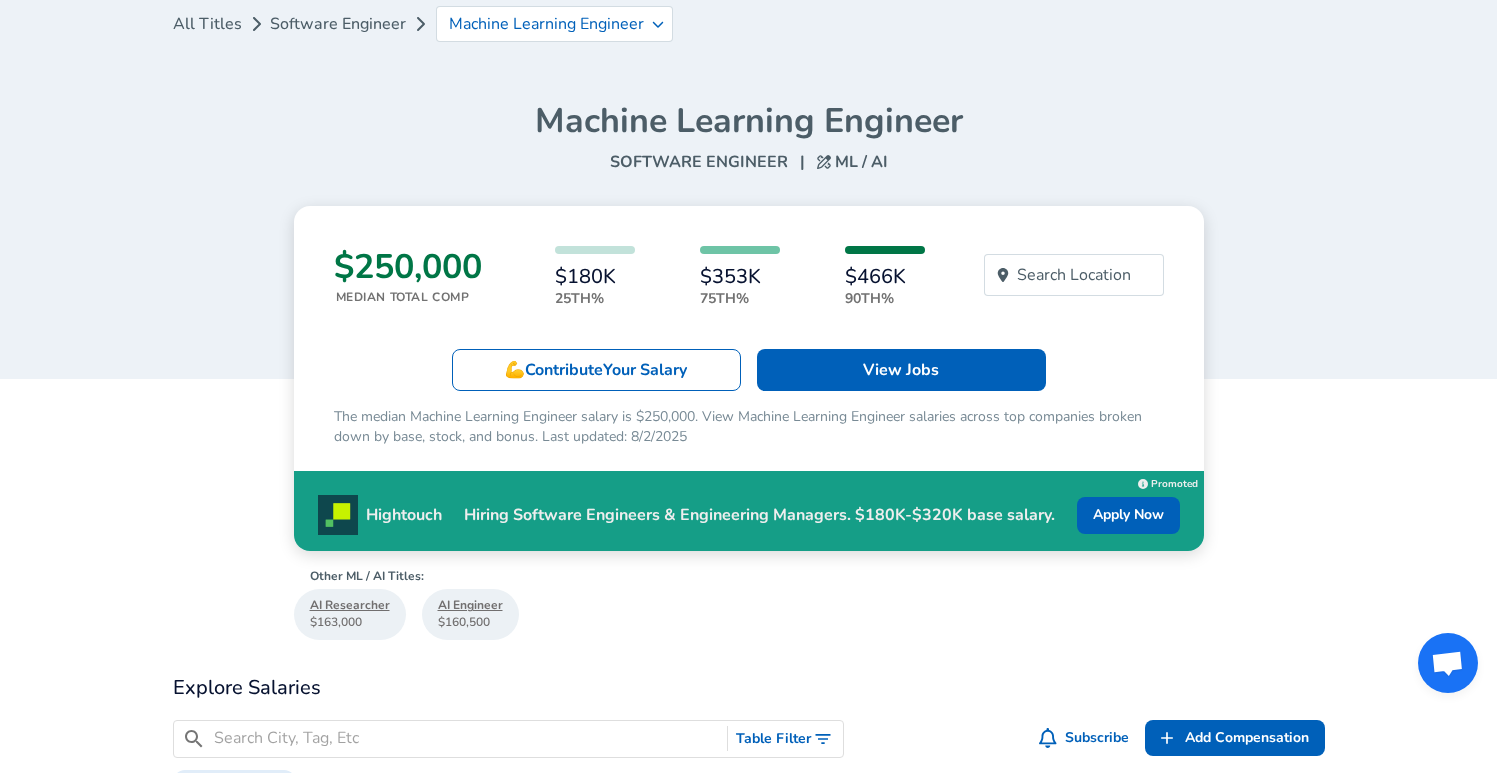 click on "💪  Contribute Your Salary" at bounding box center [596, 370] 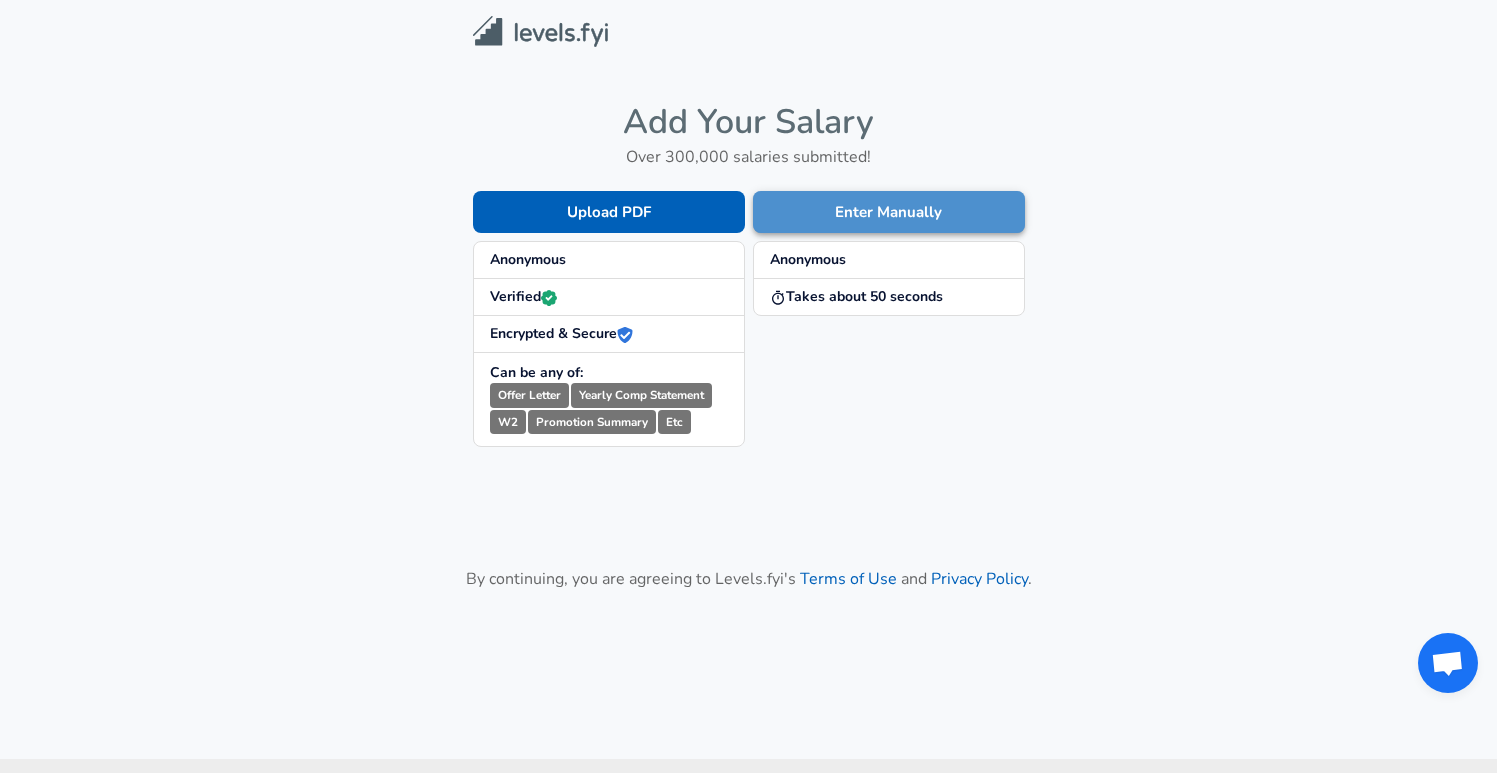 click on "Enter Manually" at bounding box center (889, 212) 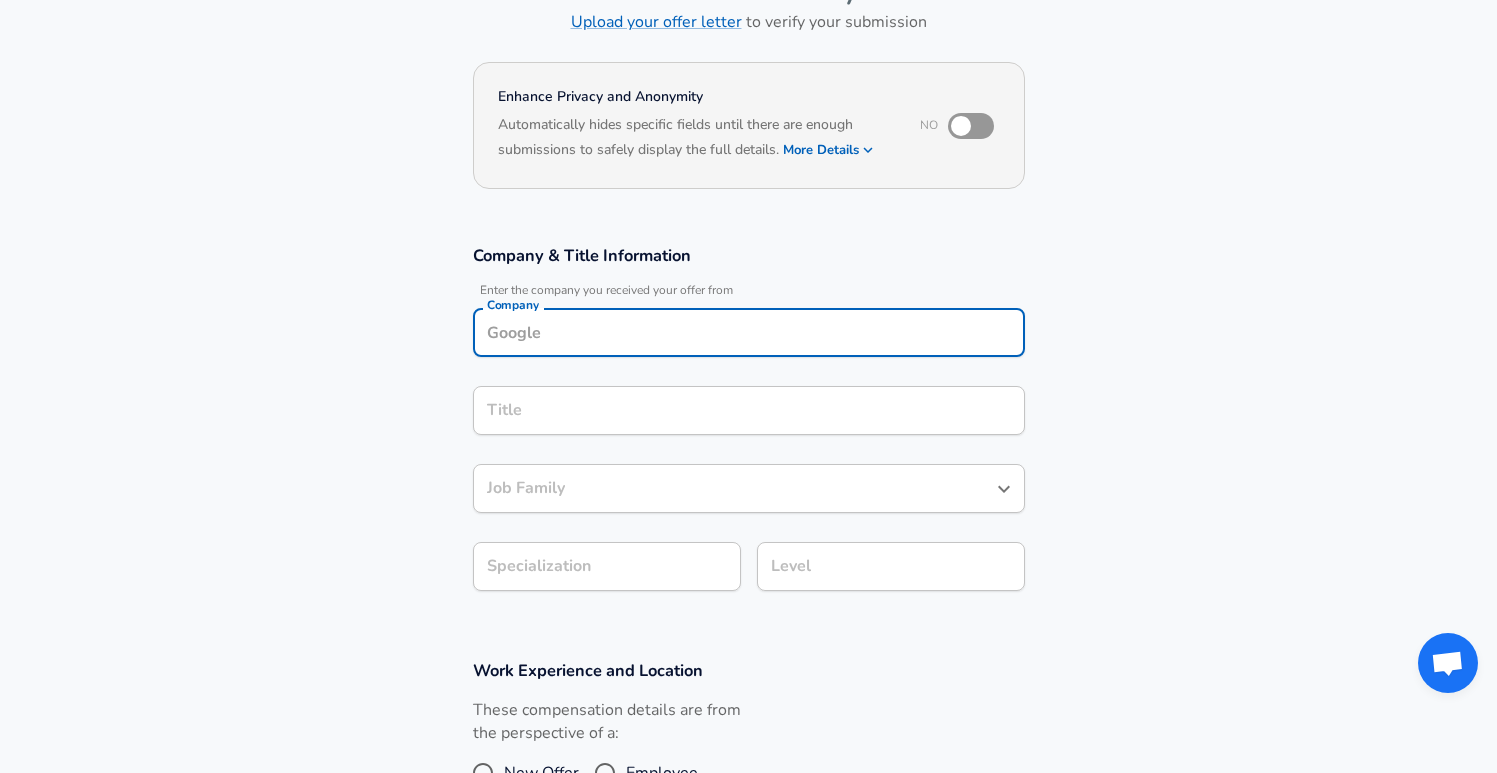 click on "Company" at bounding box center (749, 332) 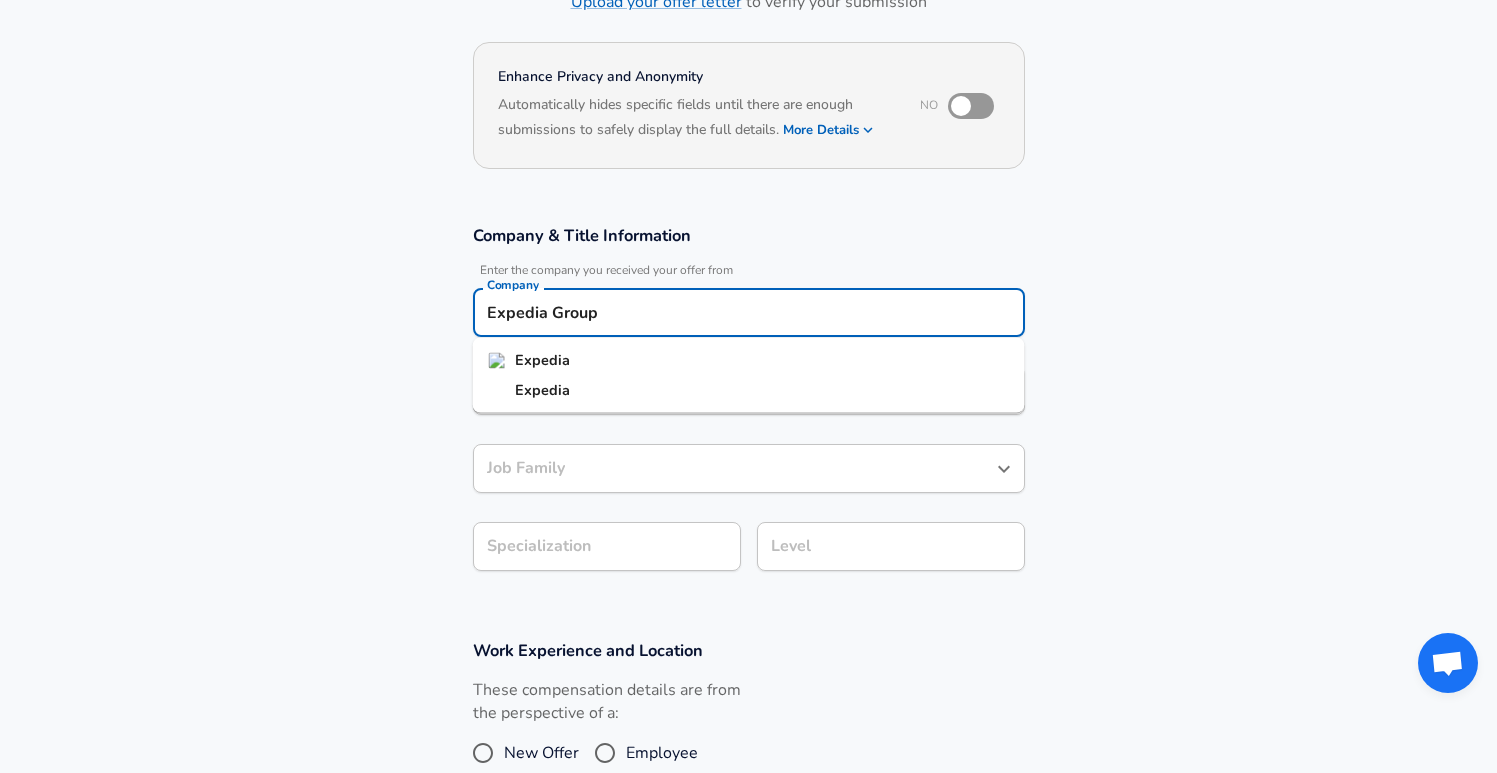 scroll, scrollTop: 195, scrollLeft: 0, axis: vertical 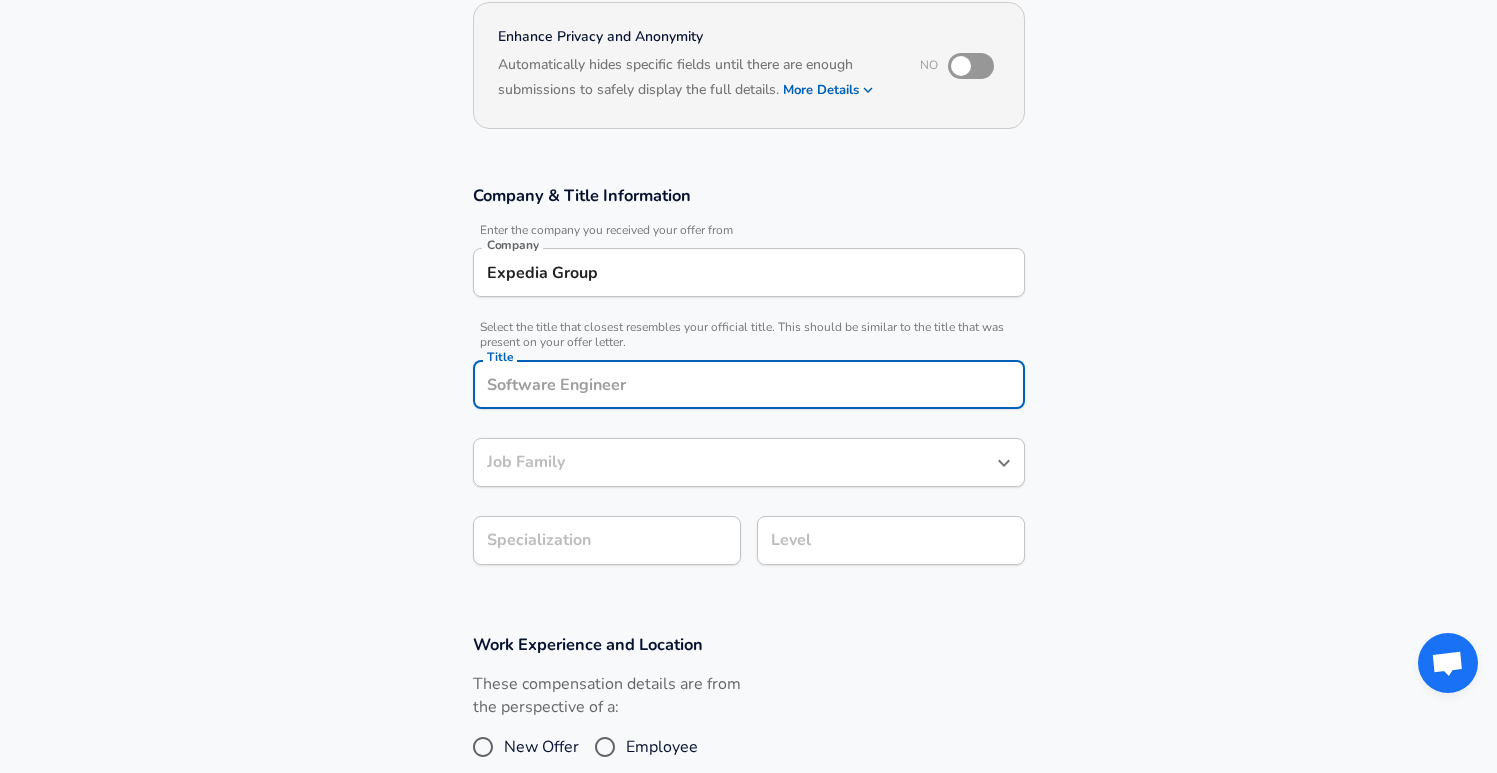 click on "Expedia Group" at bounding box center [749, 272] 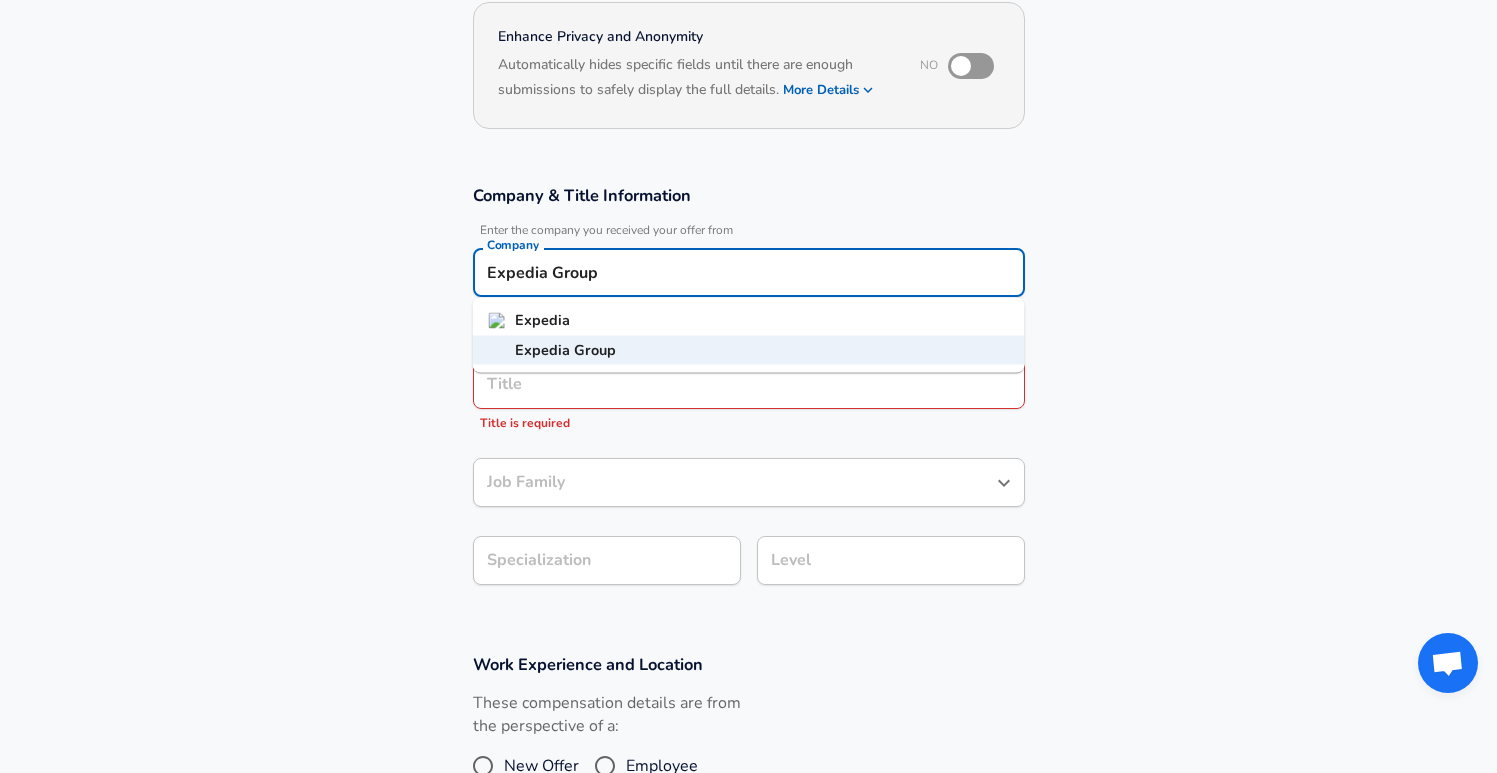 click on "Expedia" at bounding box center (749, 321) 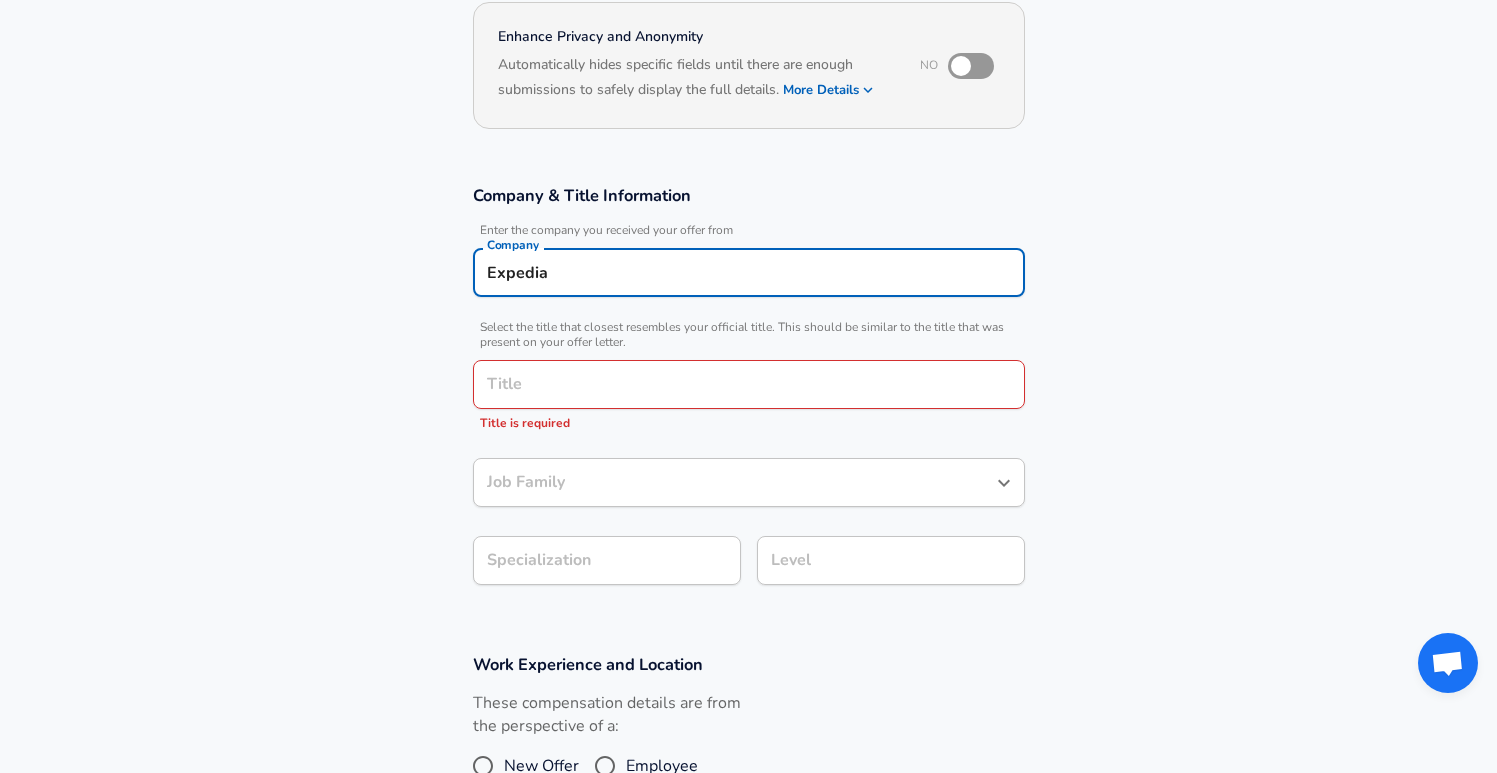 click on "Title" at bounding box center [749, 384] 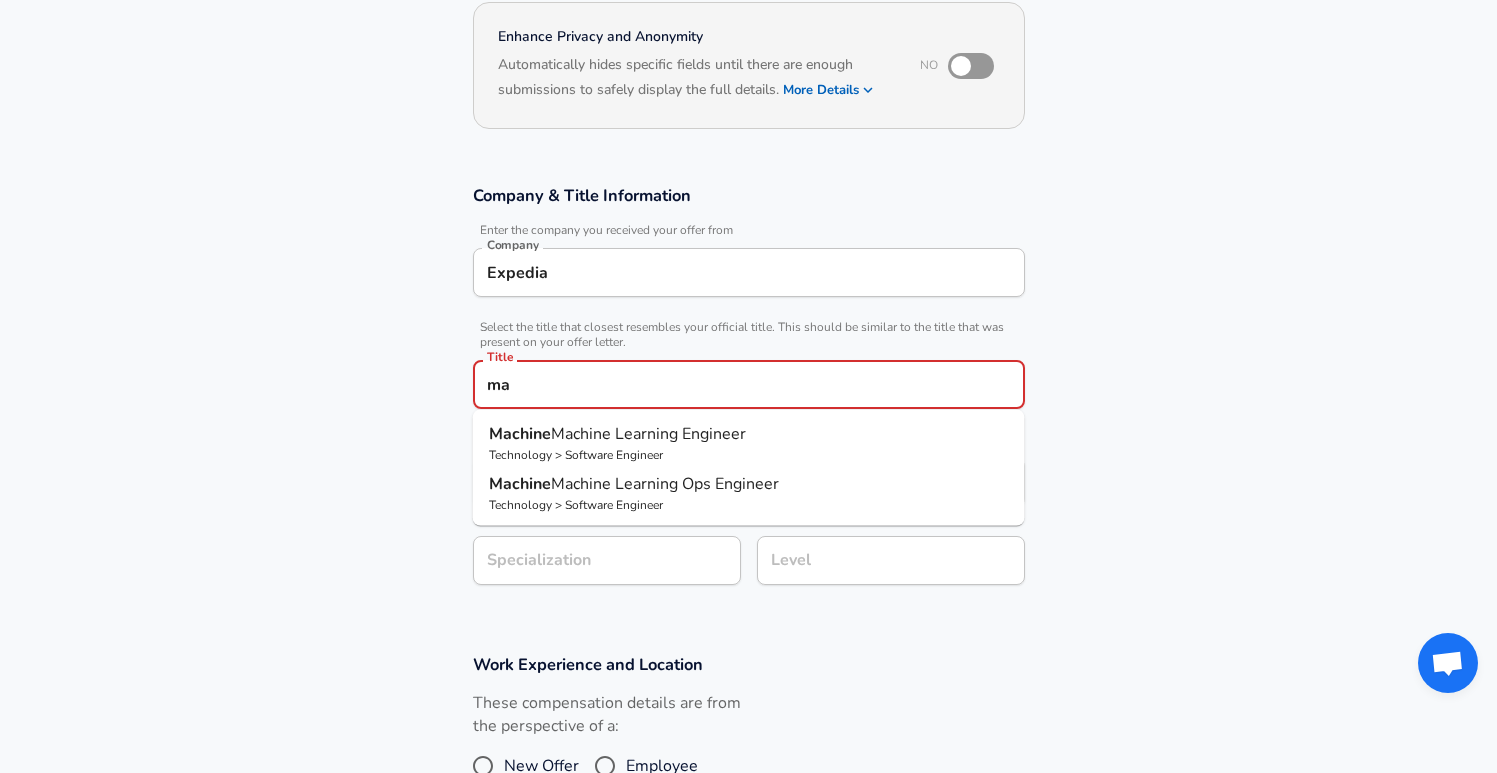 type on "m" 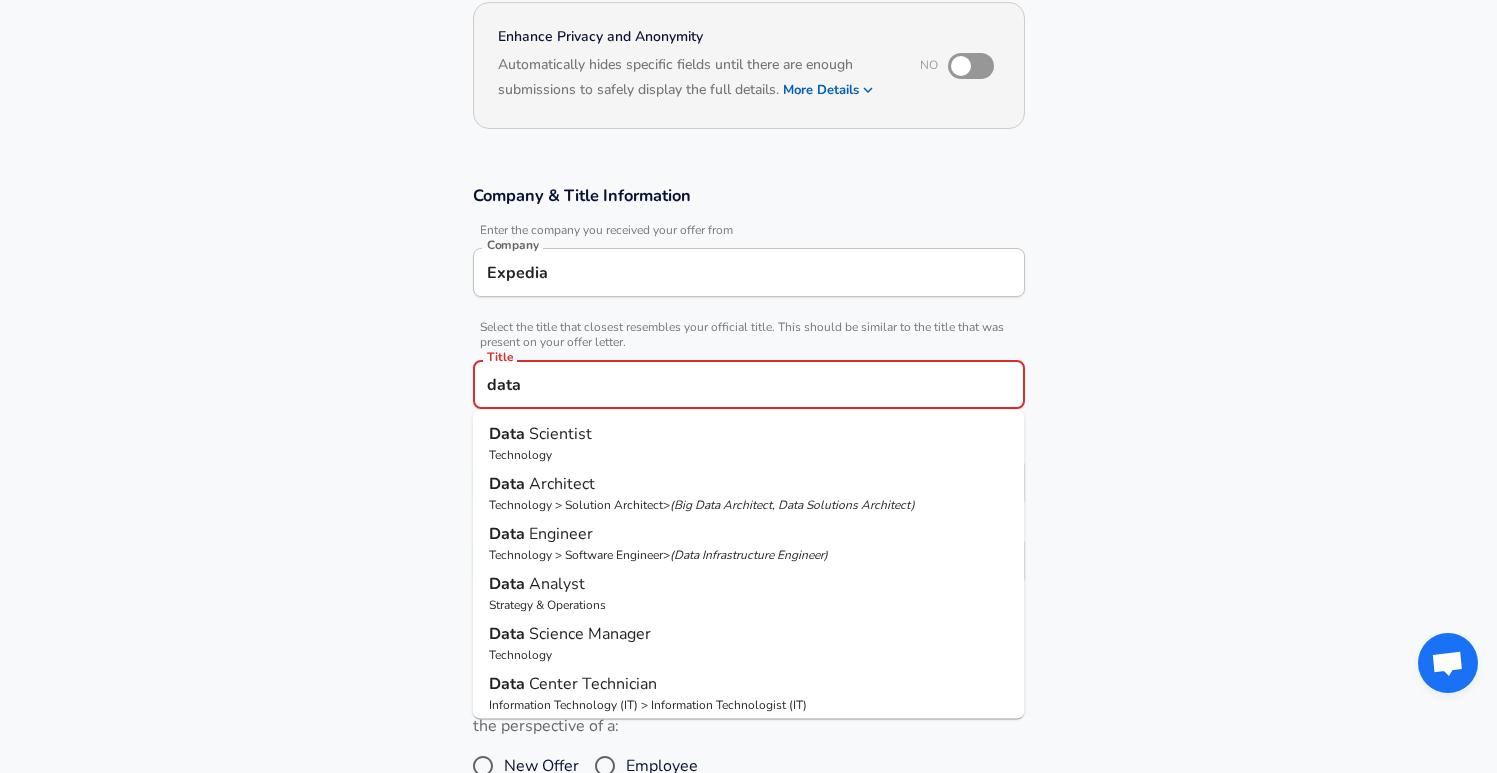 click on "Data    Scientist" at bounding box center [749, 434] 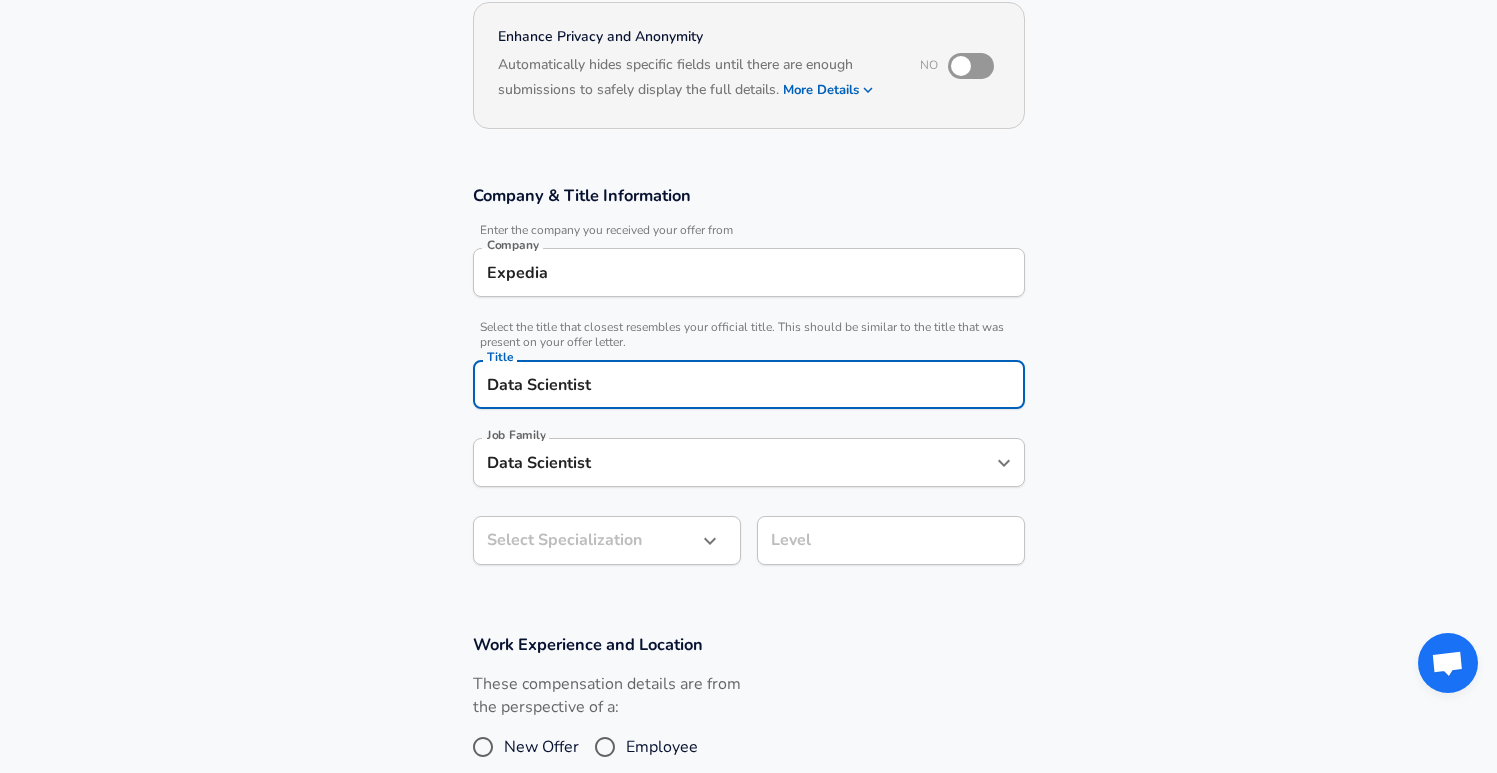 type on "Data Scientist" 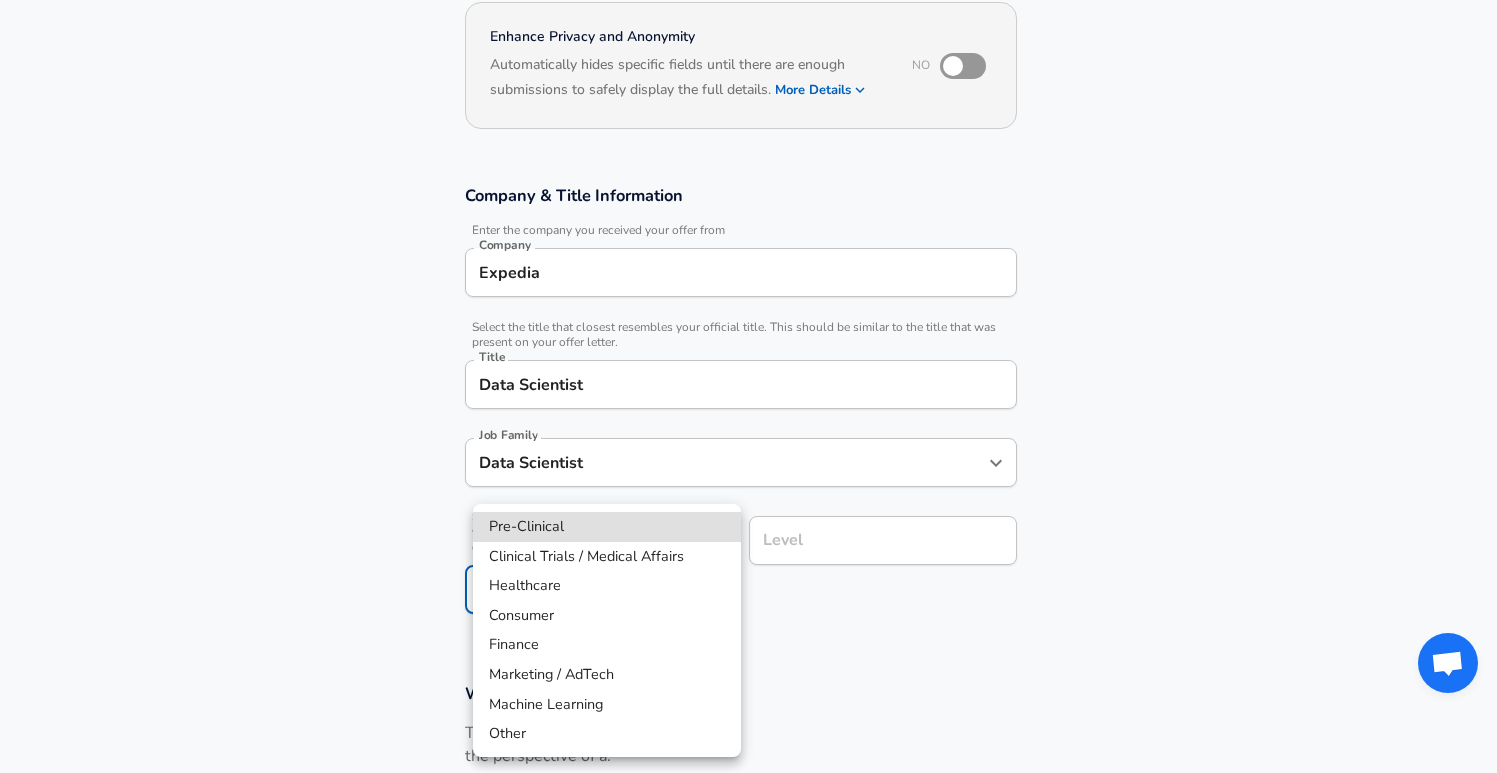 scroll, scrollTop: 255, scrollLeft: 0, axis: vertical 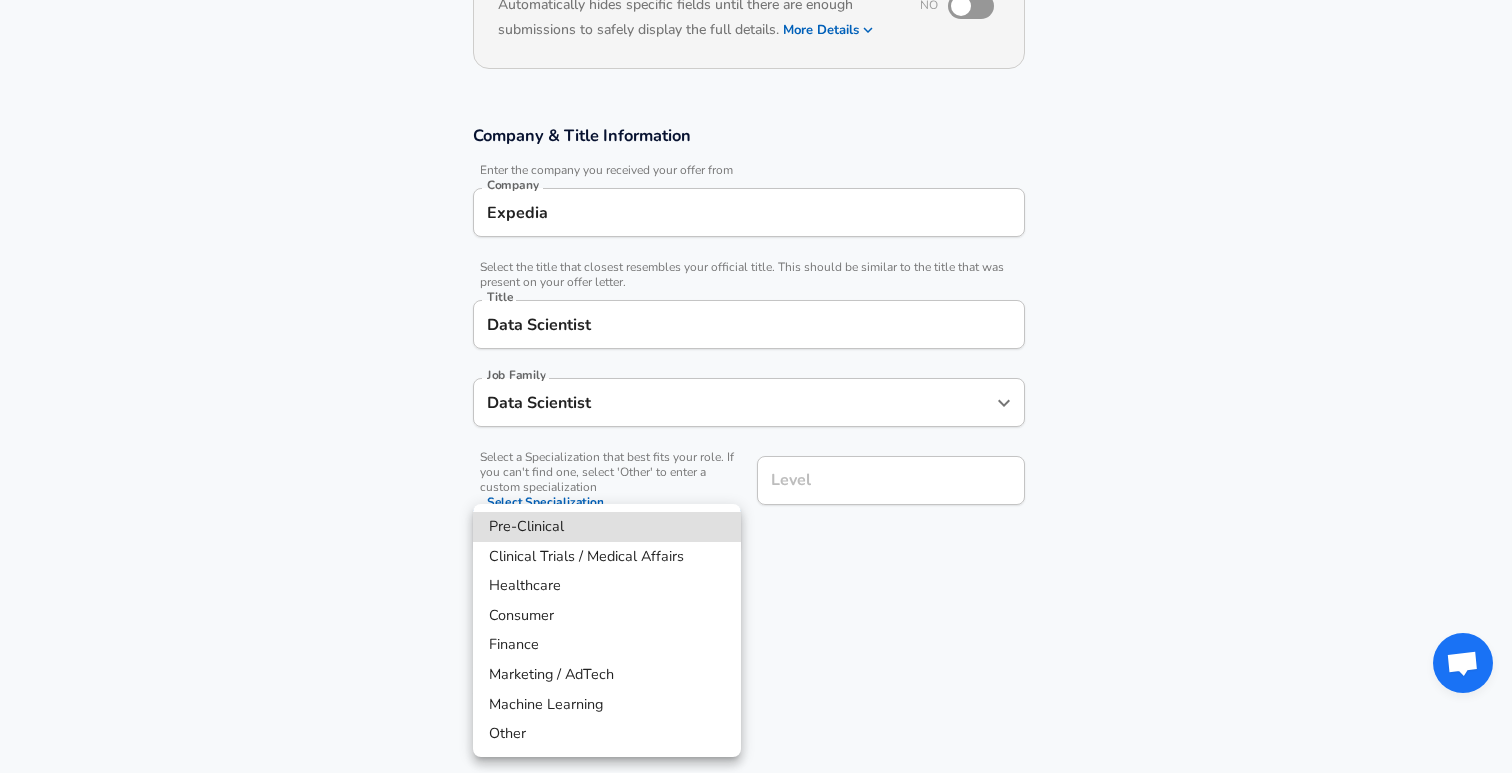click on "Restart Add Your Salary Upload your offer letter to verify your submission Enhance Privacy and Anonymity No Automatically hides specific fields until there are enough submissions to safely display the full details. More Details Based on your submission and the data points that we have already collected, we will automatically hide and anonymize specific fields if there aren't enough data points to remain sufficiently anonymous. Company & Title Information Enter the company you received your offer from Company Expedia Company Select the title that closest resembles your official title. This should be similar to the title that was present on your offer letter. Title Data Scientist Title Job Family Data Scientist Job Family Select a Specialization that best fits your role. If you can't find one, select 'Other' to enter a custom specialization Select Specialization Select Specialization Level Level Work Experience and Location These compensation details are from the perspective of a: New Offer" at bounding box center (756, 131) 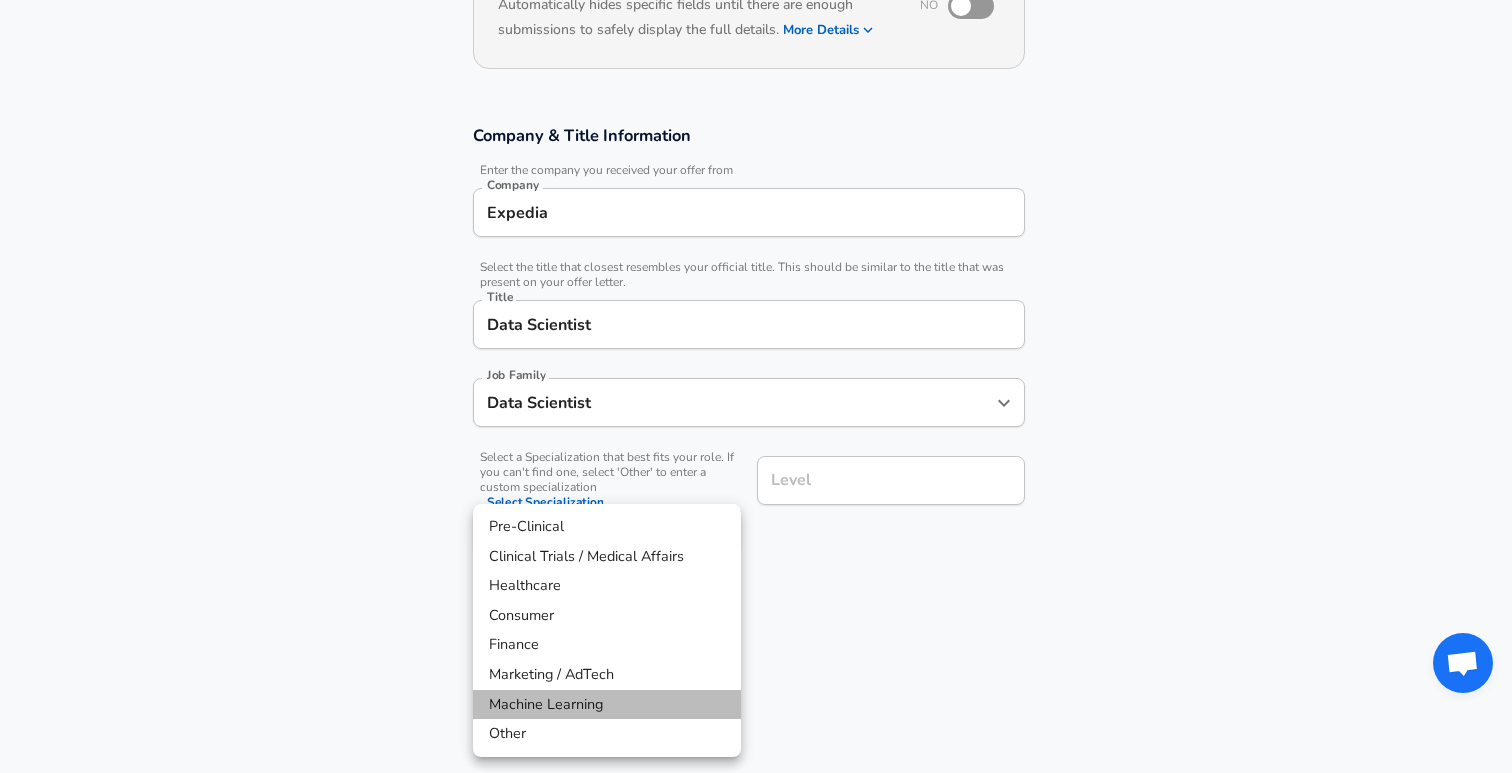 click on "Machine Learning" at bounding box center (607, 705) 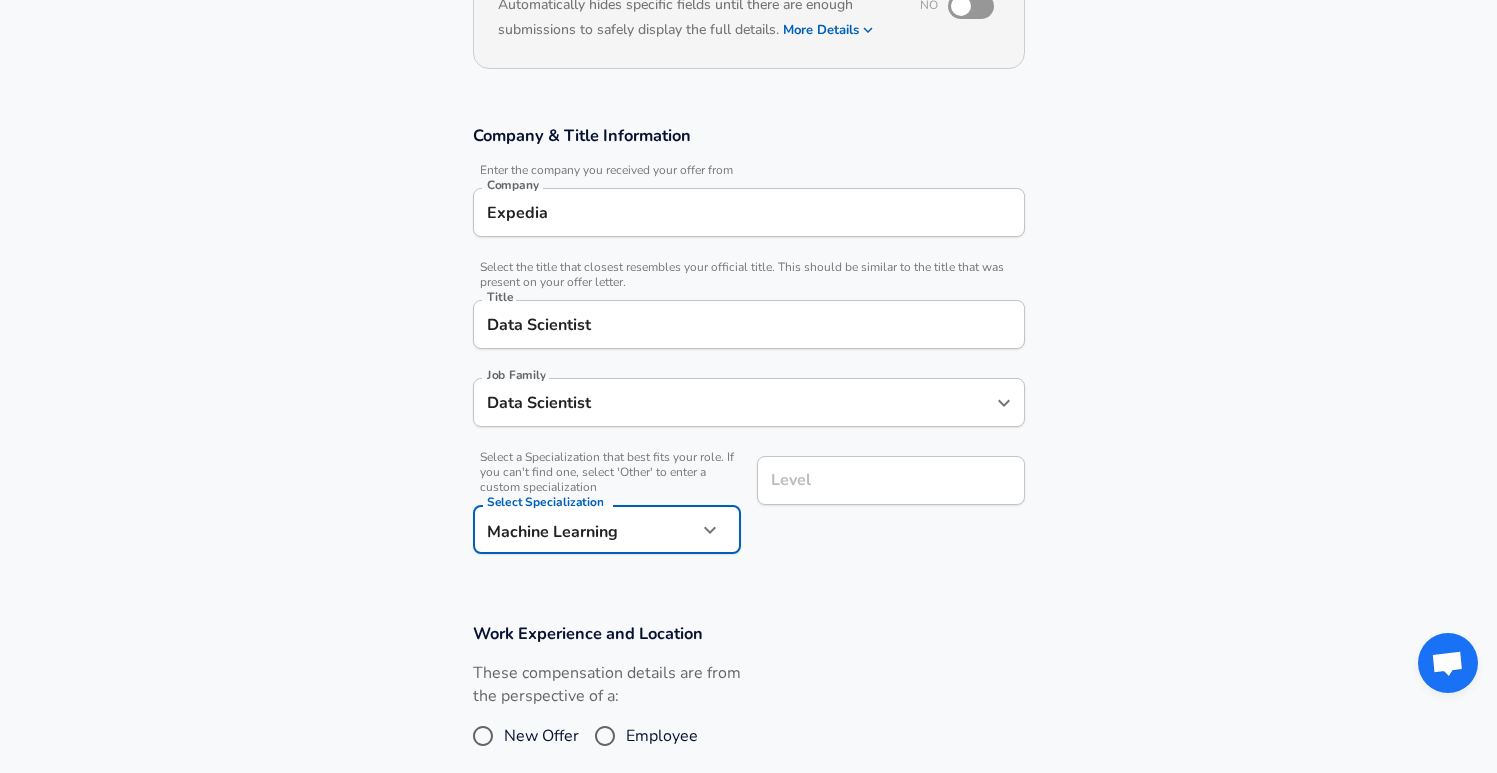 click on "Level" at bounding box center (891, 480) 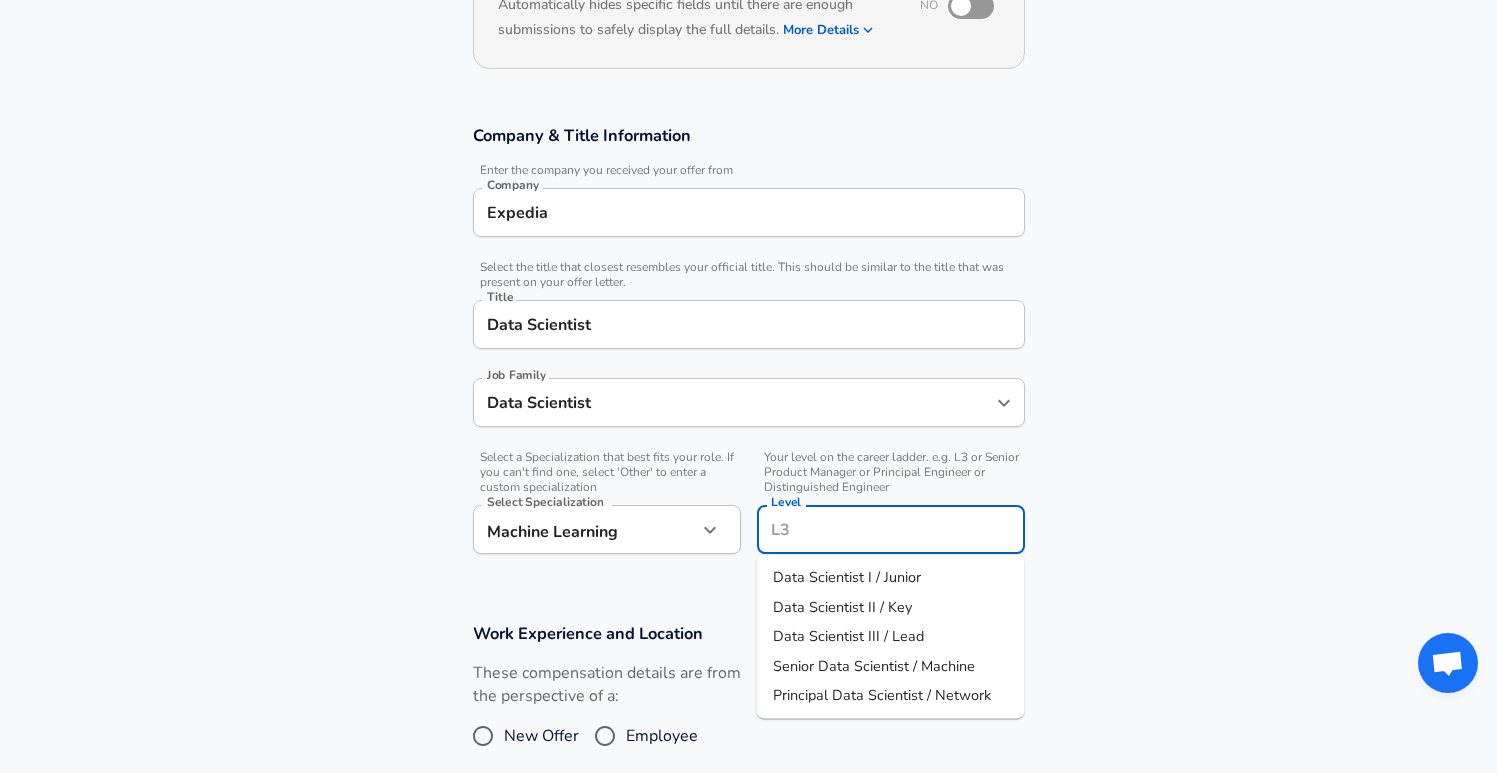 scroll, scrollTop: 295, scrollLeft: 0, axis: vertical 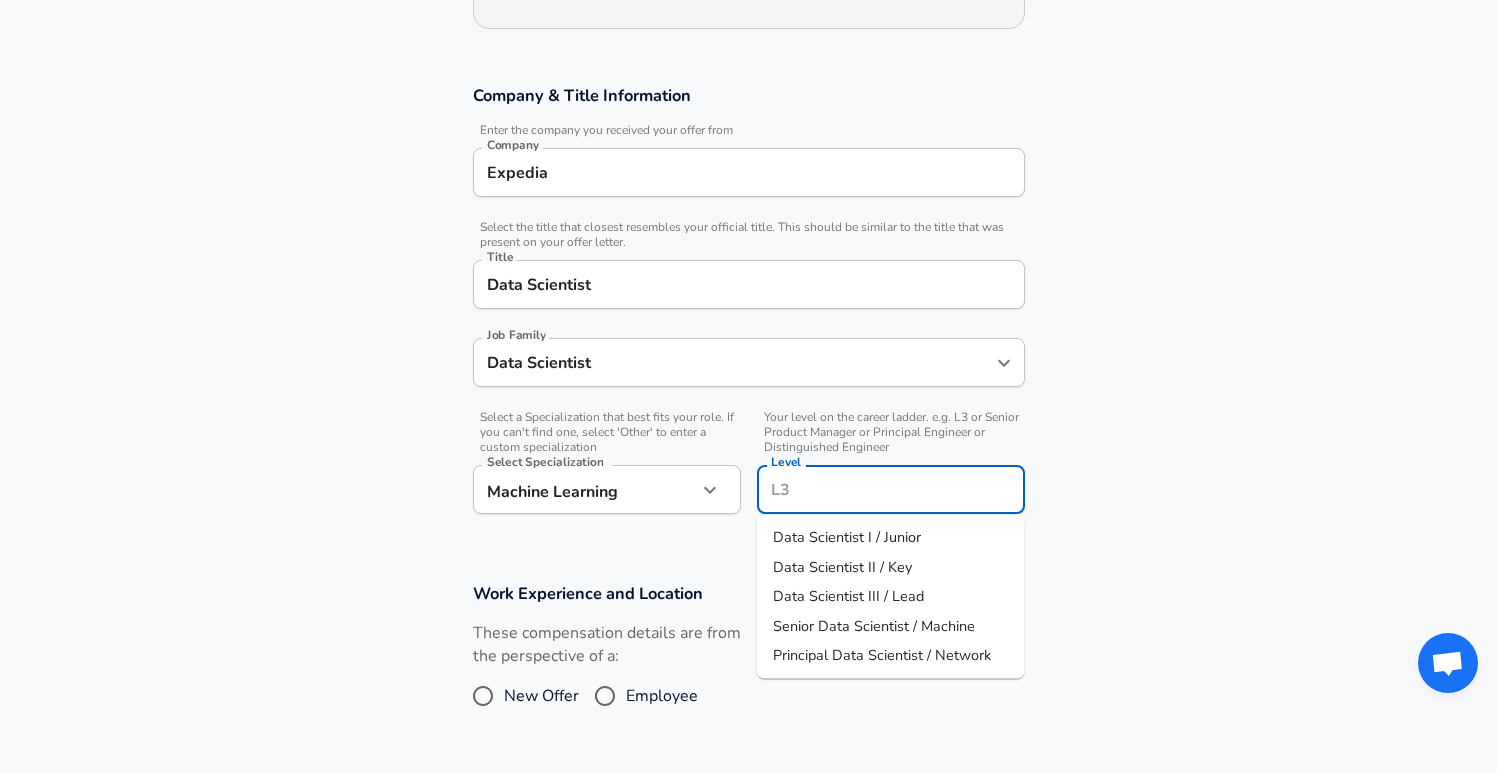 click on "Data Scientist III / Lead" at bounding box center [848, 596] 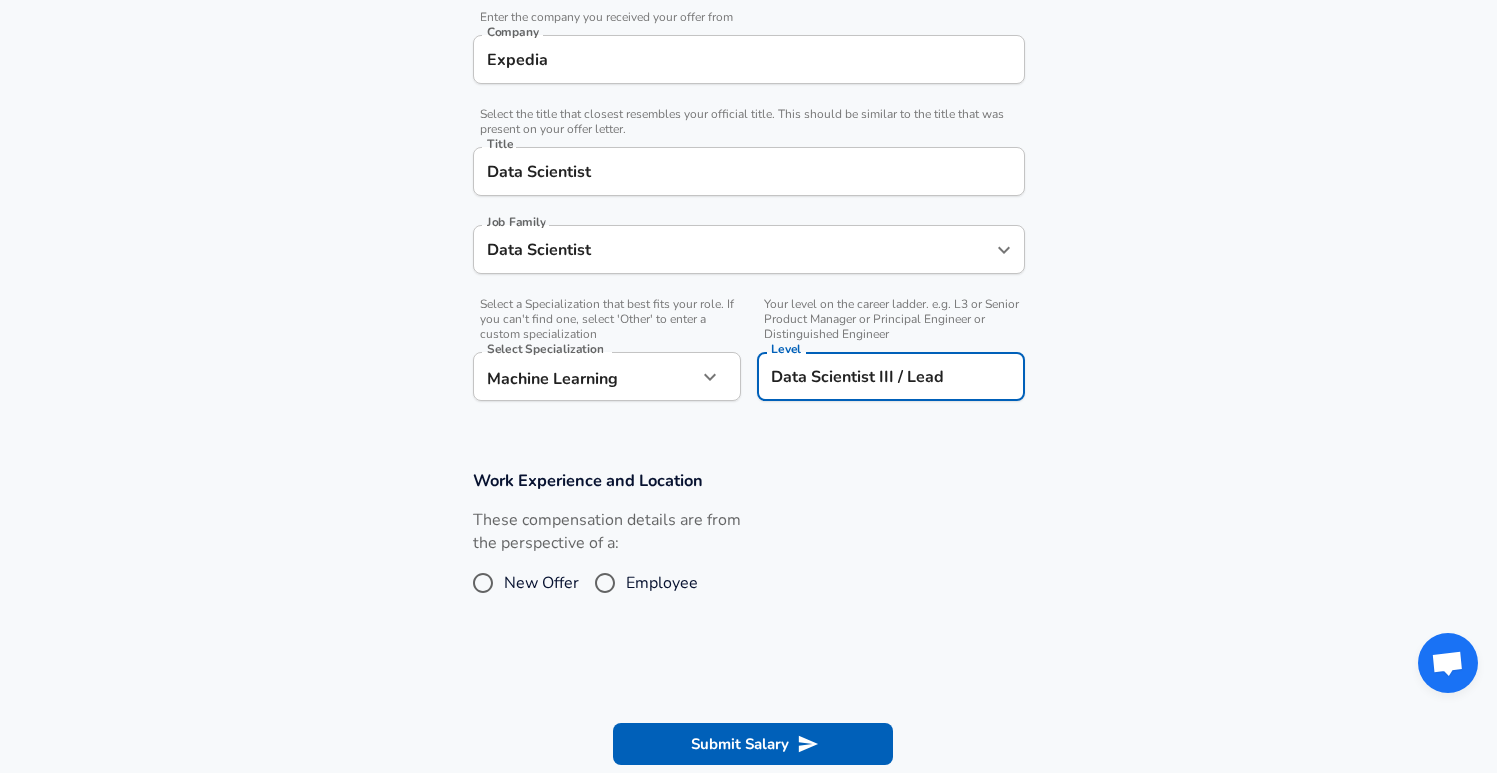 scroll, scrollTop: 475, scrollLeft: 0, axis: vertical 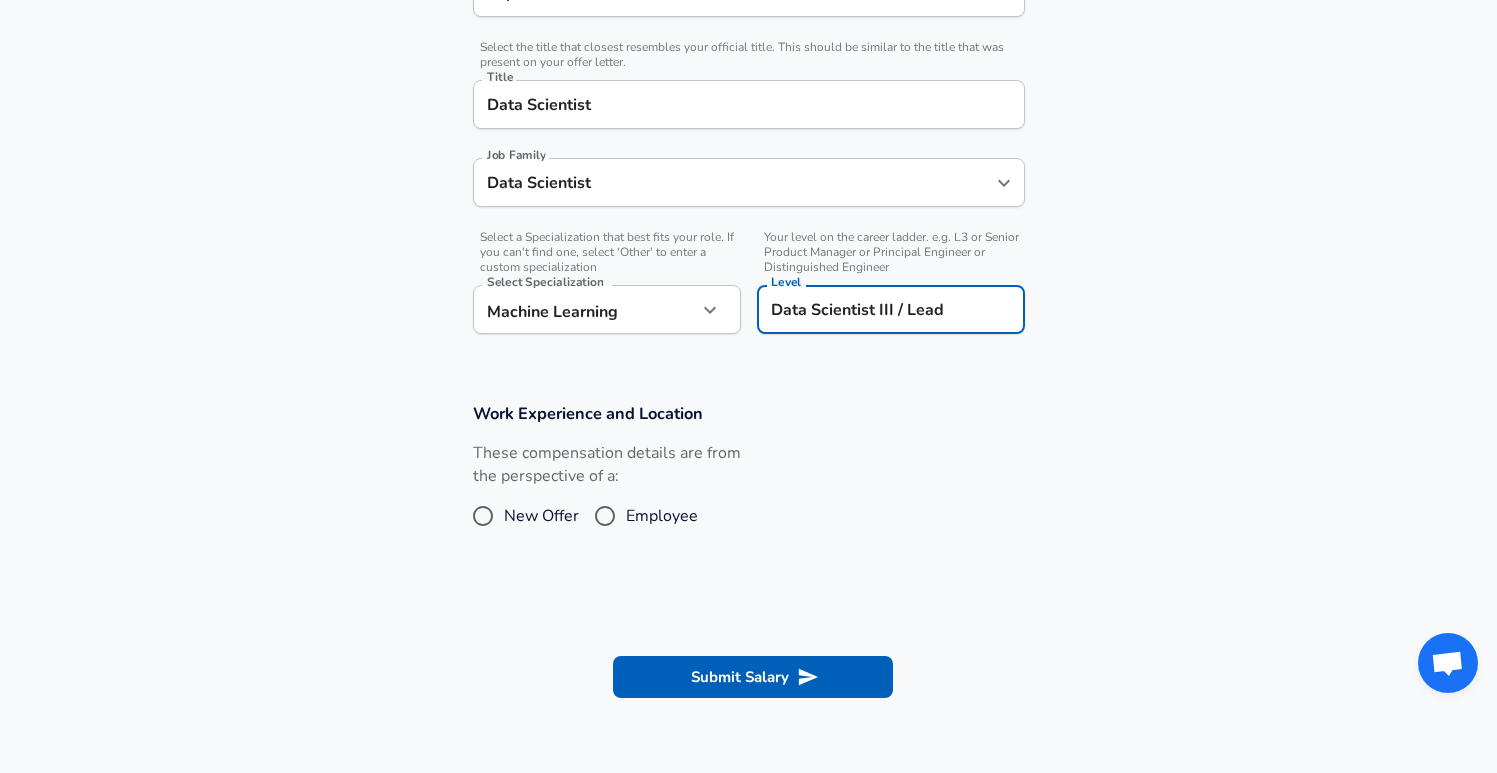 click on "Employee" at bounding box center [605, 516] 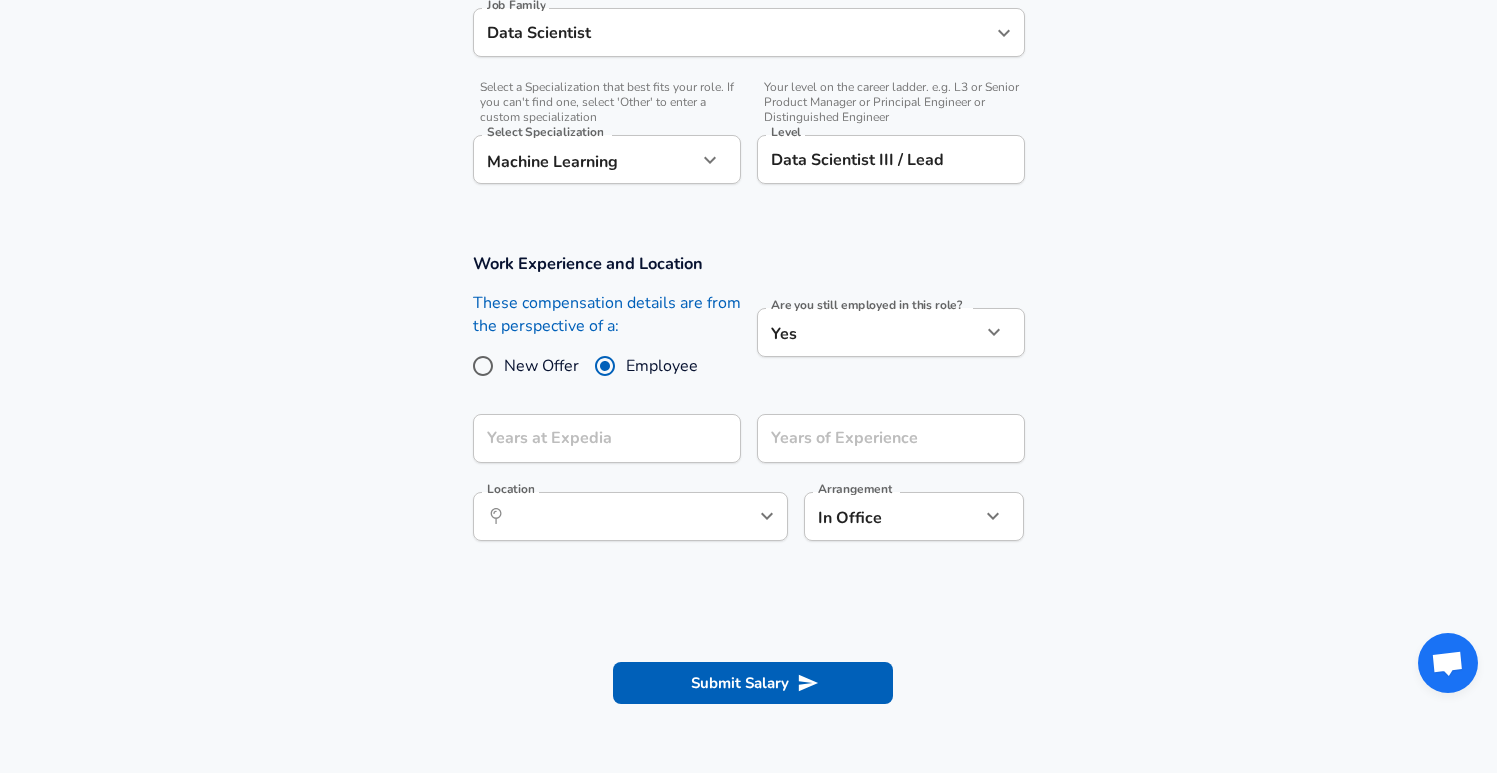 scroll, scrollTop: 662, scrollLeft: 0, axis: vertical 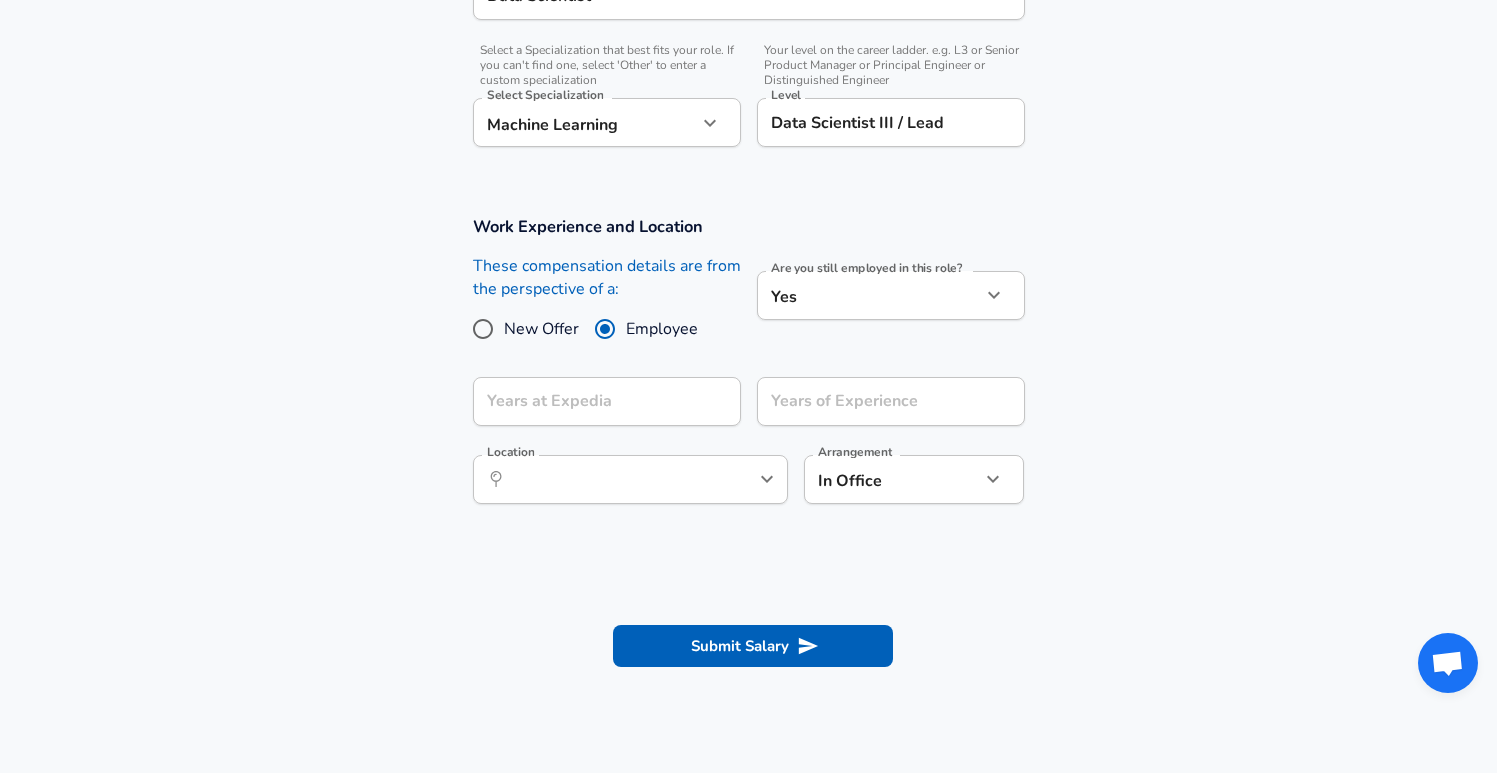 click on "Restart Add Your Salary Upload your offer letter to verify your submission Enhance Privacy and Anonymity No Automatically hides specific fields until there are enough submissions to safely display the full details. More Details Based on your submission and the data points that we have already collected, we will automatically hide and anonymize specific fields if there aren't enough data points to remain sufficiently anonymous. Company & Title Information Enter the company you received your offer from Company Expedia Company Select the title that closest resembles your official title. This should be similar to the title that was present on your offer letter. Title Data Scientist Title Job Family Data Scientist Job Family Select a Specialization that best fits your role. If you can't find one, select 'Other' to enter a custom specialization Select Specialization Machine Learning Machine Learning Select Specialization Level Data Scientist III / Lead Level Work Experience and Location New Offer Employee" at bounding box center (748, -276) 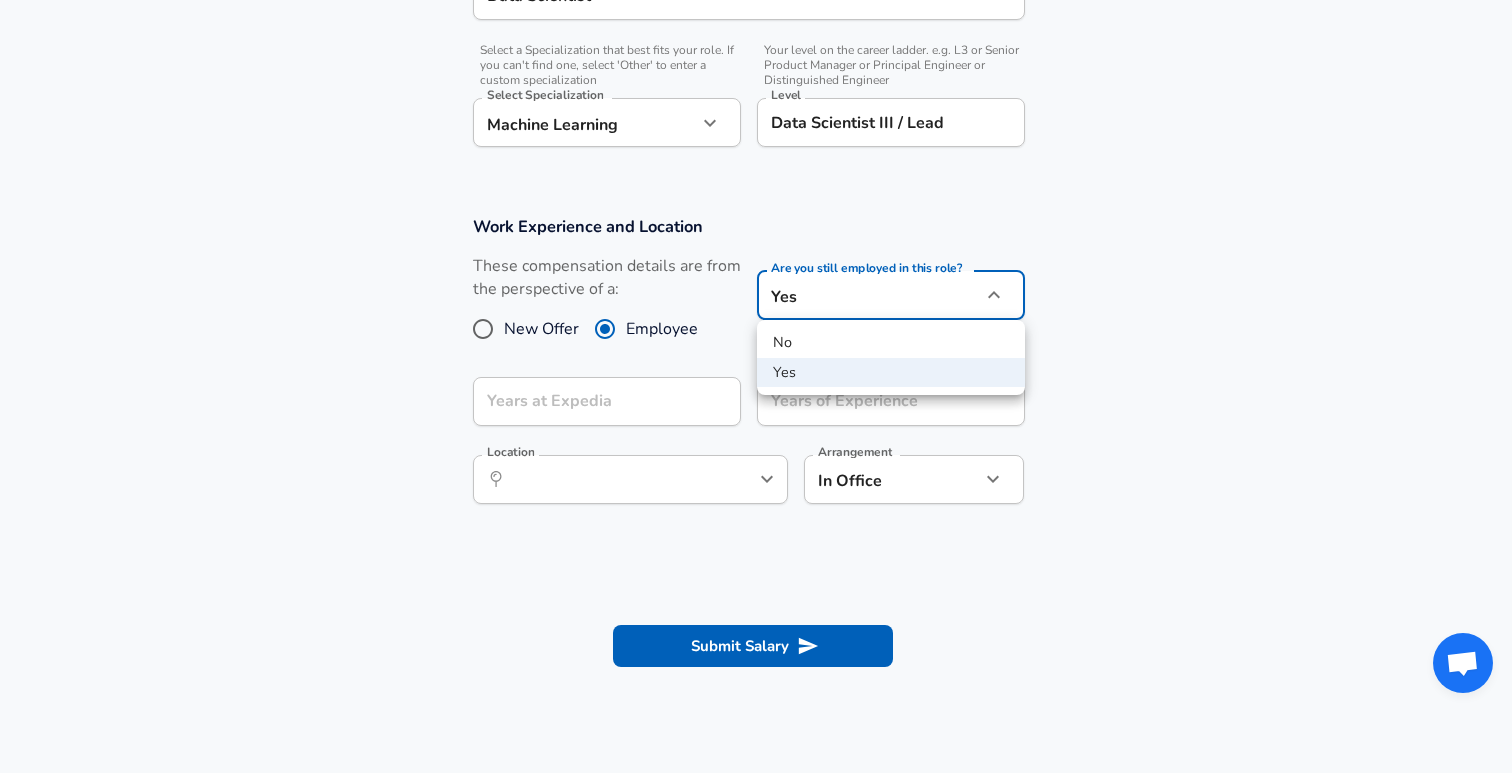 click at bounding box center (756, 386) 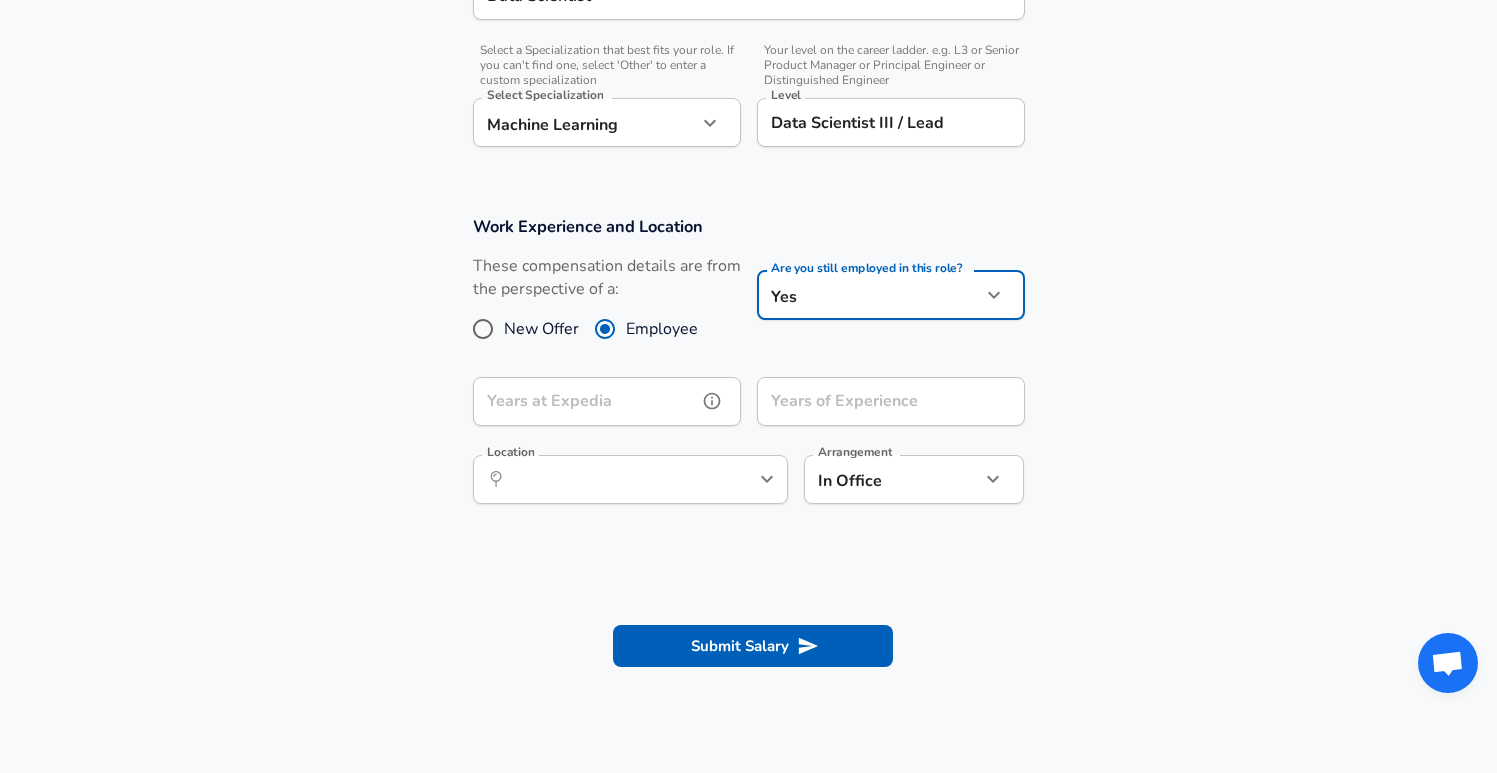 click on "Years at Expedia" at bounding box center (585, 401) 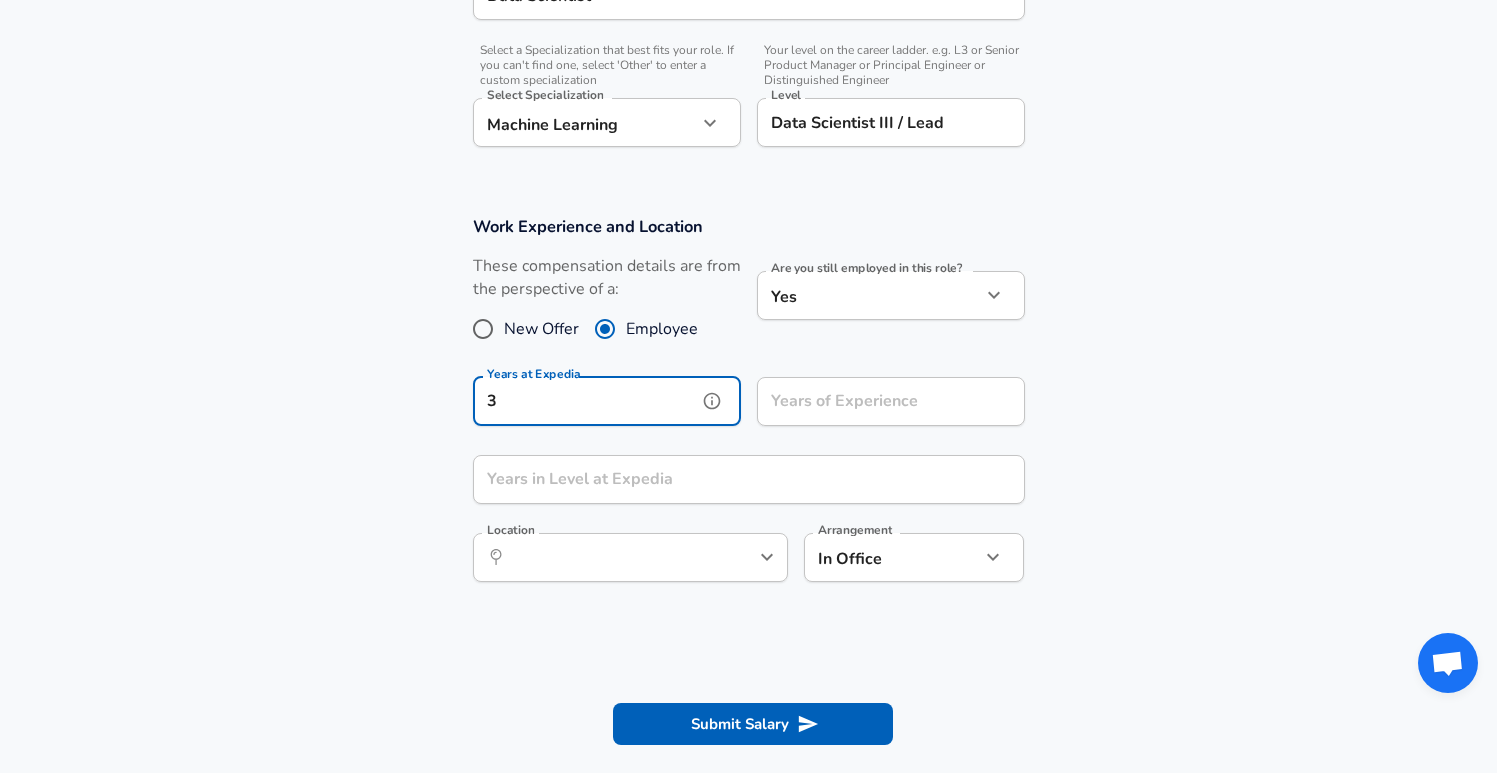 type on "3" 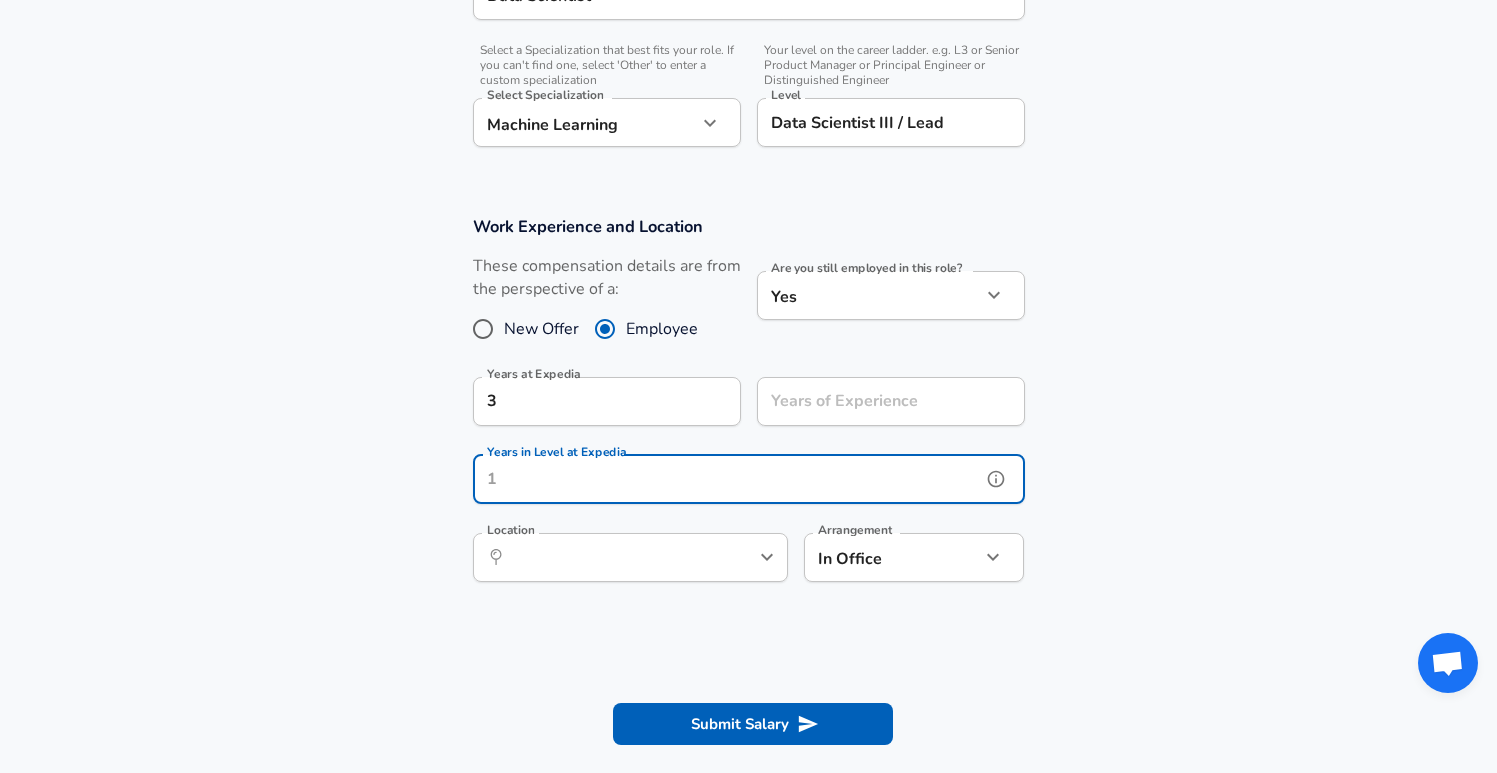 click on "Years in Level at Expedia" at bounding box center (727, 479) 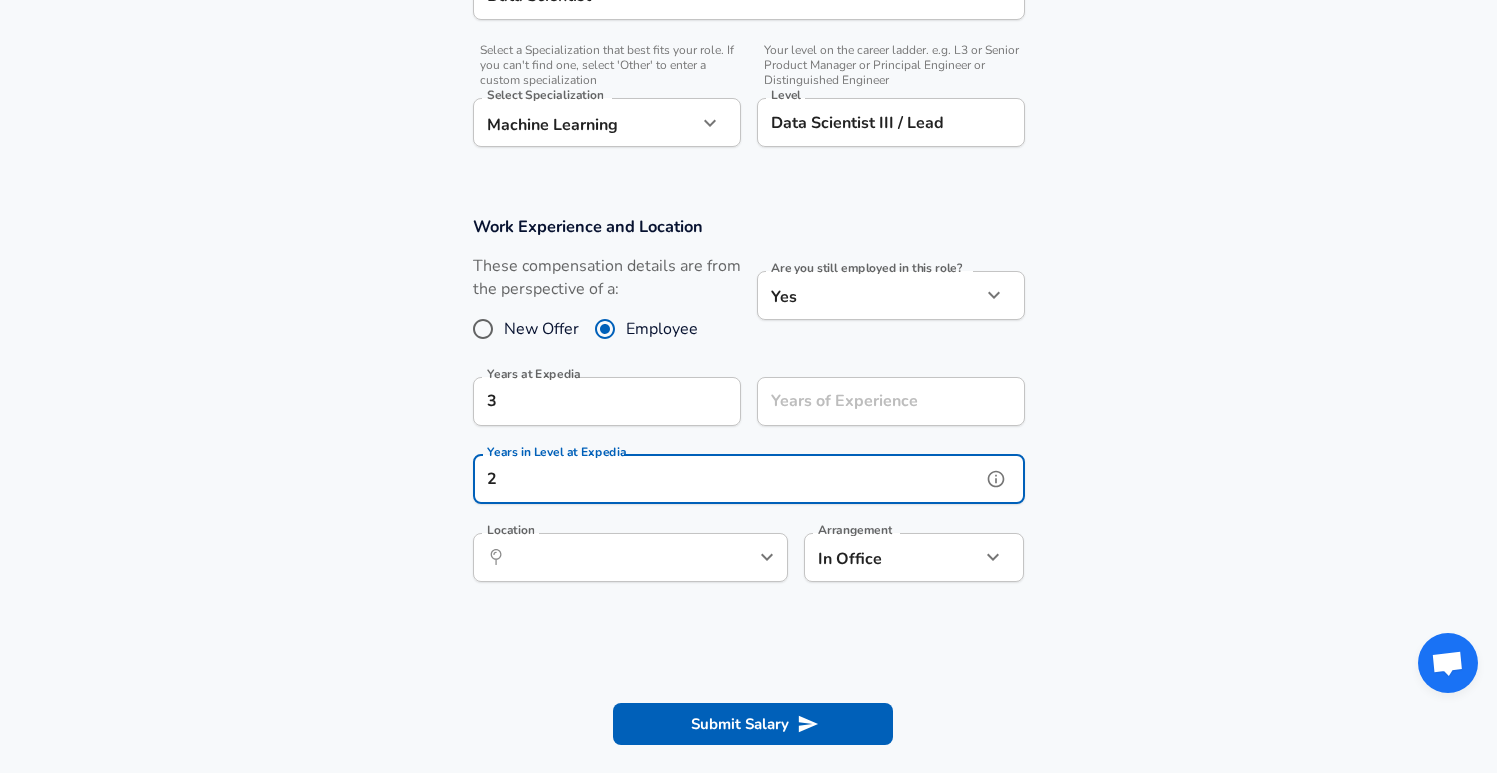 type on "2" 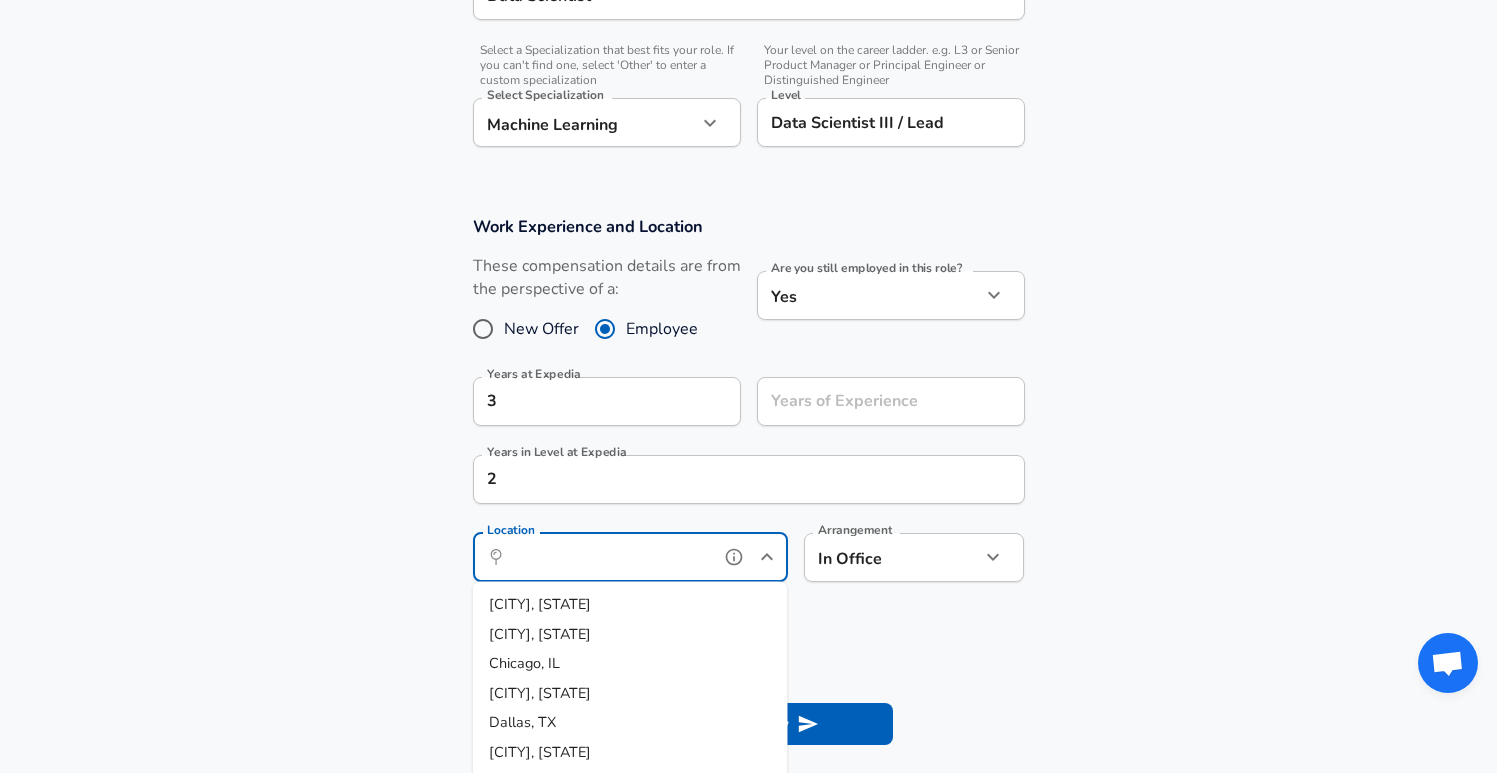 click on "Location" at bounding box center [608, 557] 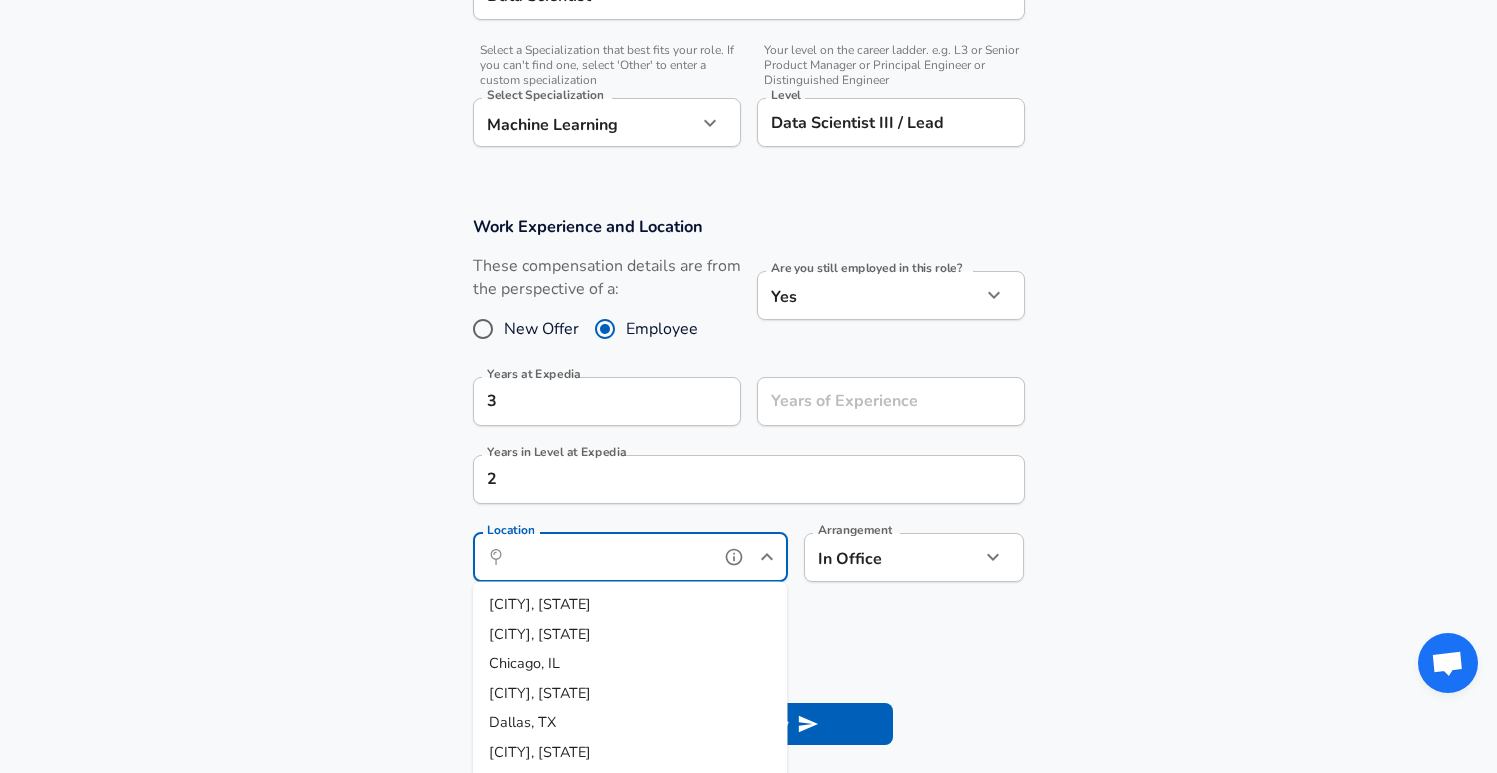 type on "a" 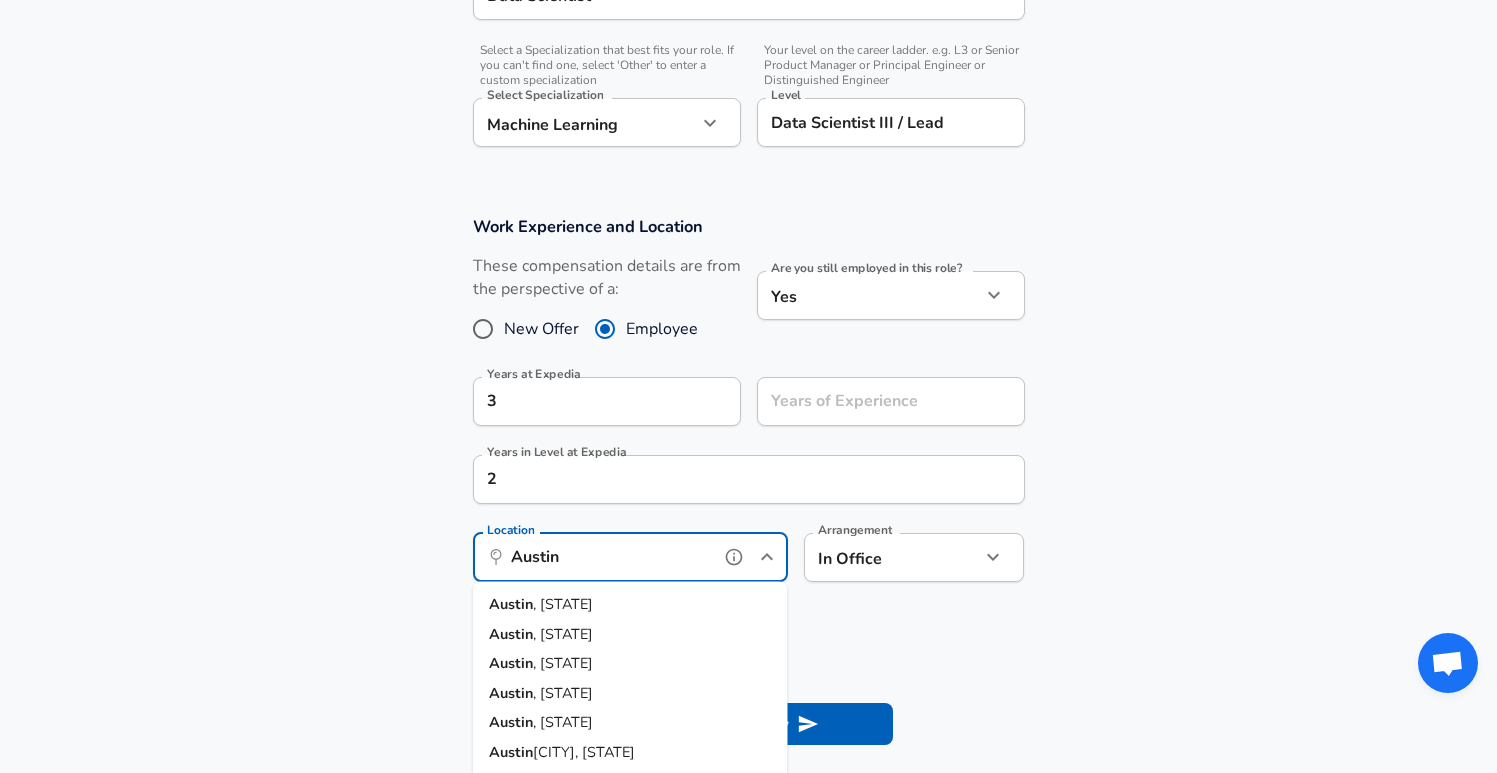 click on "[CITY] , [STATE]" at bounding box center (630, 605) 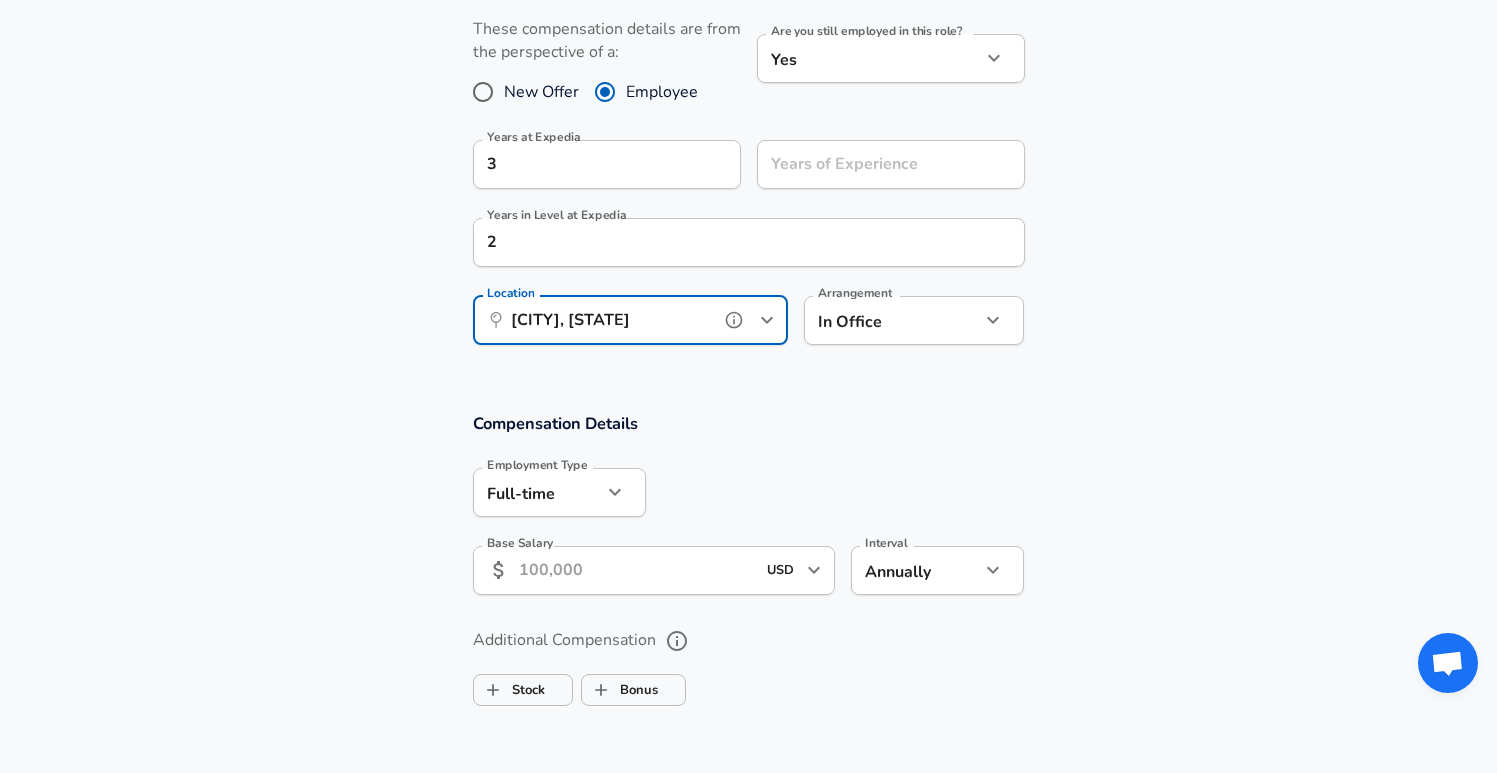 scroll, scrollTop: 1027, scrollLeft: 0, axis: vertical 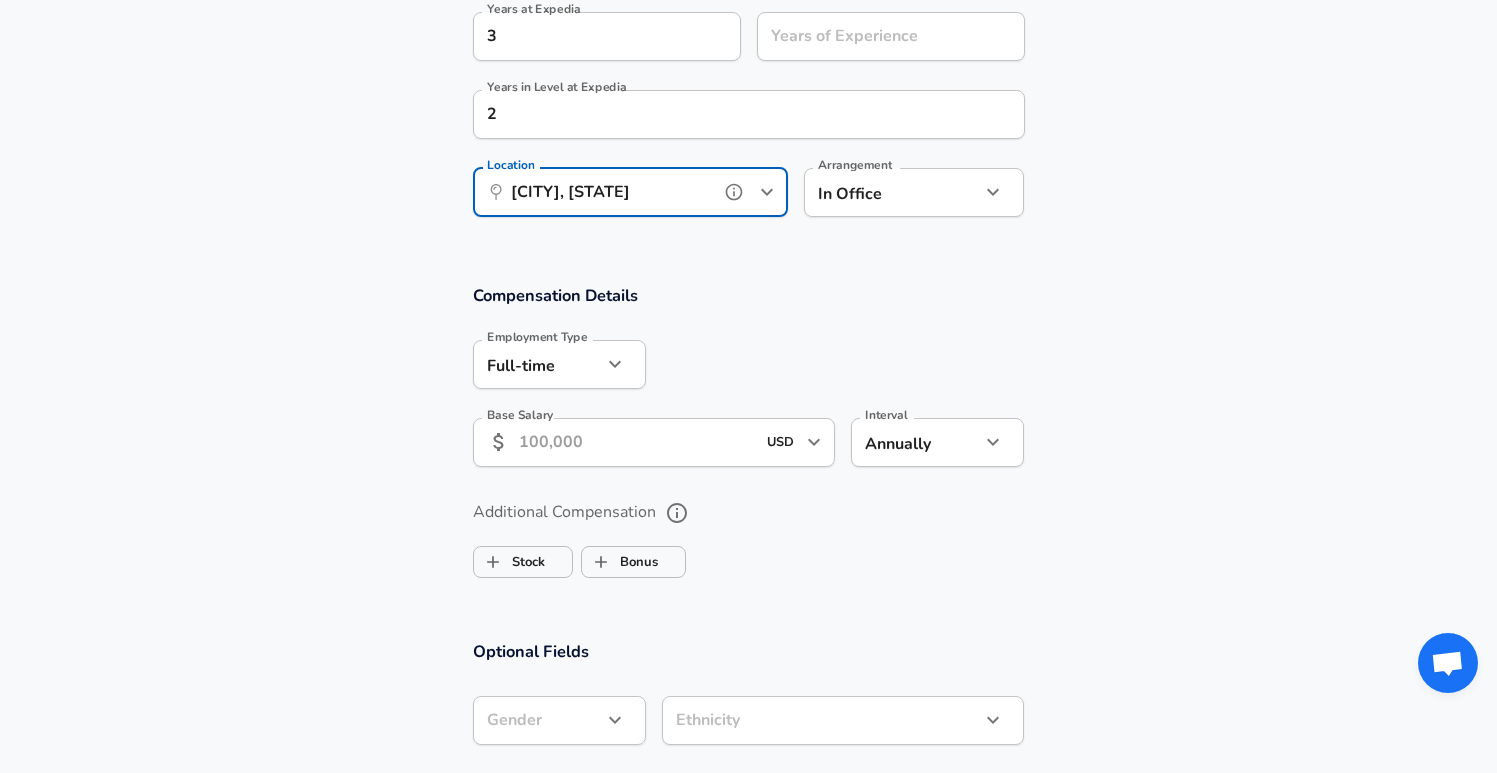 type on "[CITY], [STATE]" 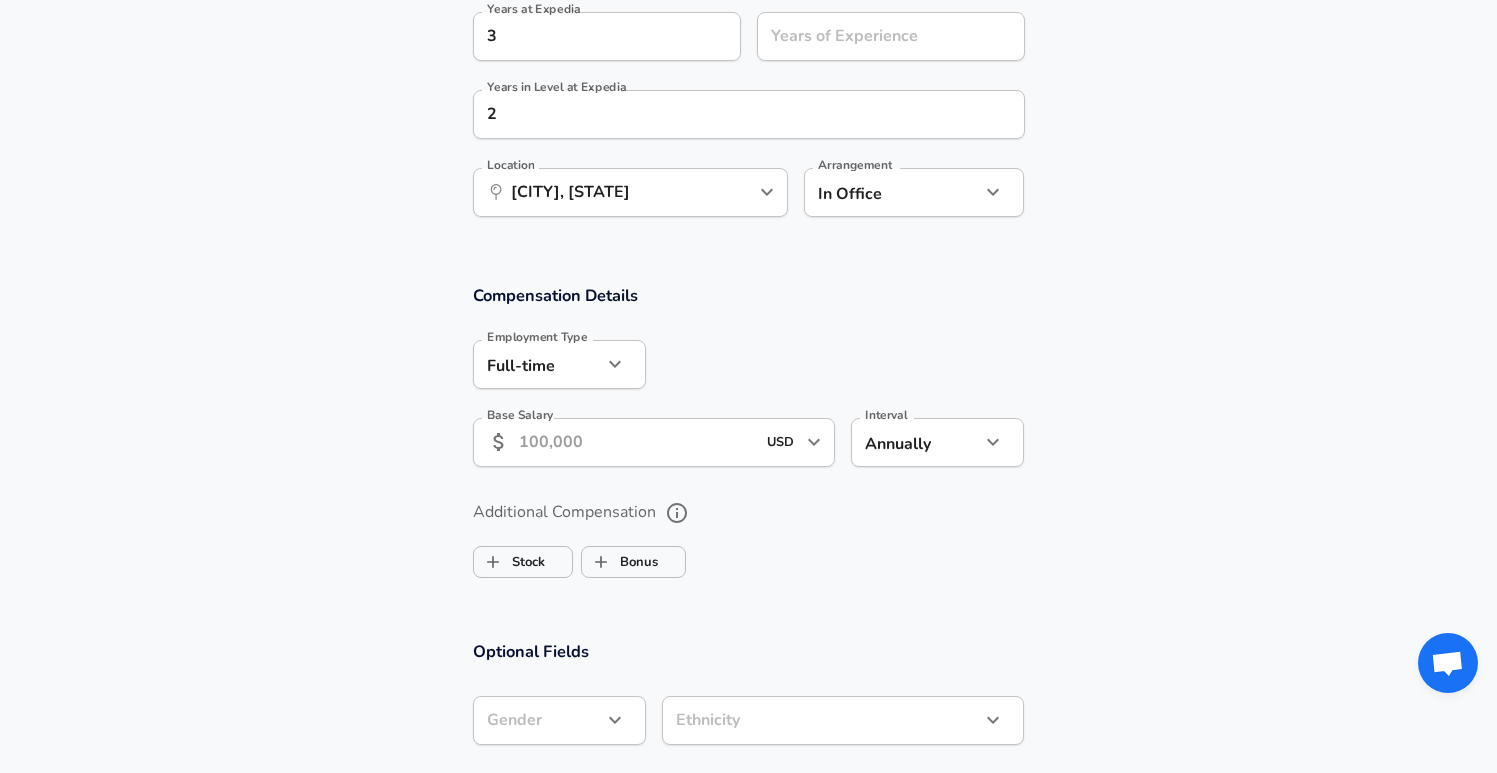 click on "Arrangement In Office office Arrangement" at bounding box center (906, 191) 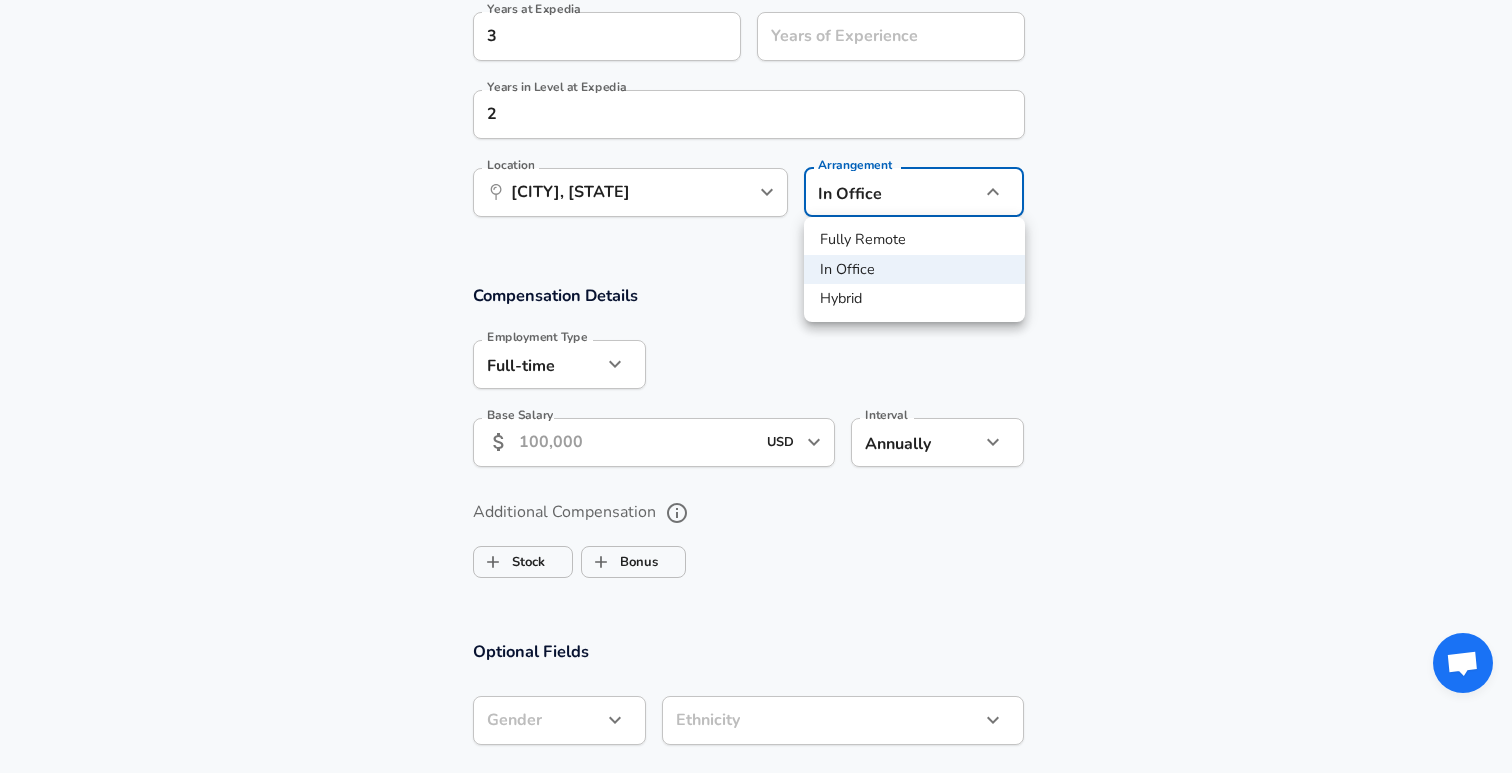 click on "Restart Add Your Salary Upload your offer letter to verify your submission Enhance Privacy and Anonymity No Automatically hides specific fields until there are enough submissions to safely display the full details. More Details Based on your submission and the data points that we have already collected, we will automatically hide and anonymize specific fields if there aren't enough data points to remain sufficiently anonymous. Company & Title Information Enter the company you received your offer from Company Expedia Company Select the title that closest resembles your official title. This should be similar to the title that was present on your offer letter. Title Data Scientist Title Job Family Data Scientist Job Family Select a Specialization that best fits your role. If you can't find one, select 'Other' to enter a custom specialization Select Specialization Machine Learning Machine Learning Select Specialization Level Data Scientist III / Lead Level Work Experience and Location New Offer Employee" at bounding box center (756, -641) 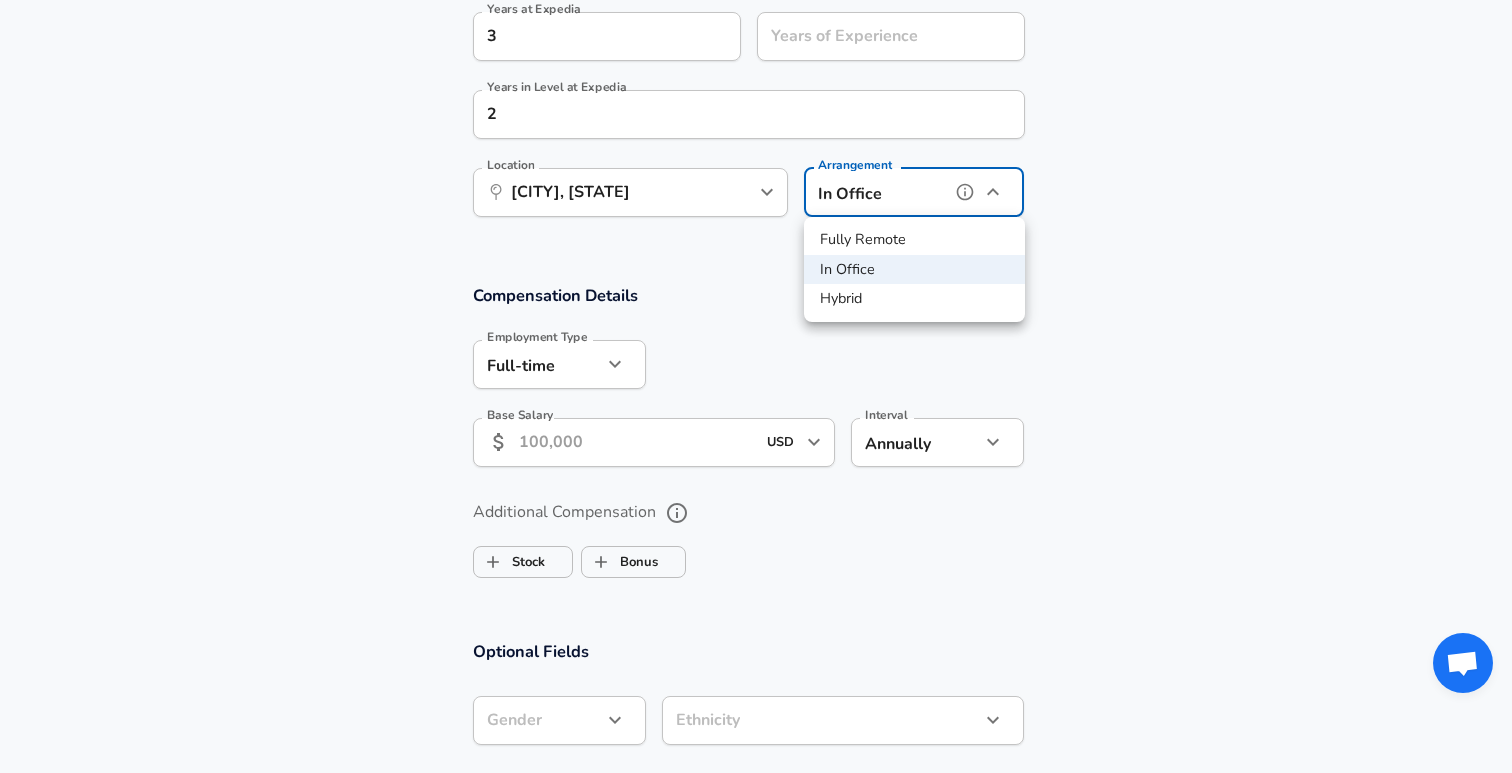 type on "hybrid" 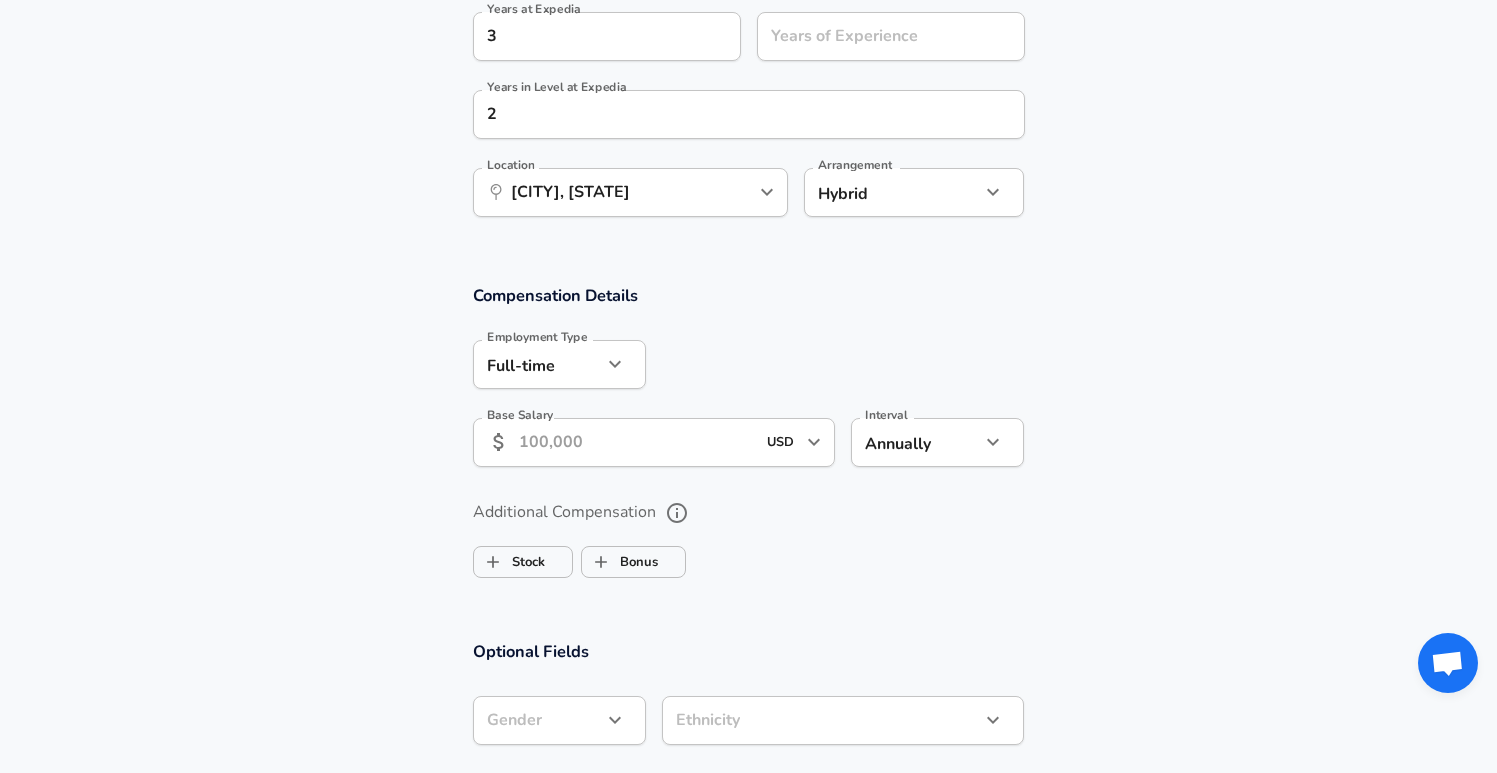 click on "Base Salary" at bounding box center (637, 442) 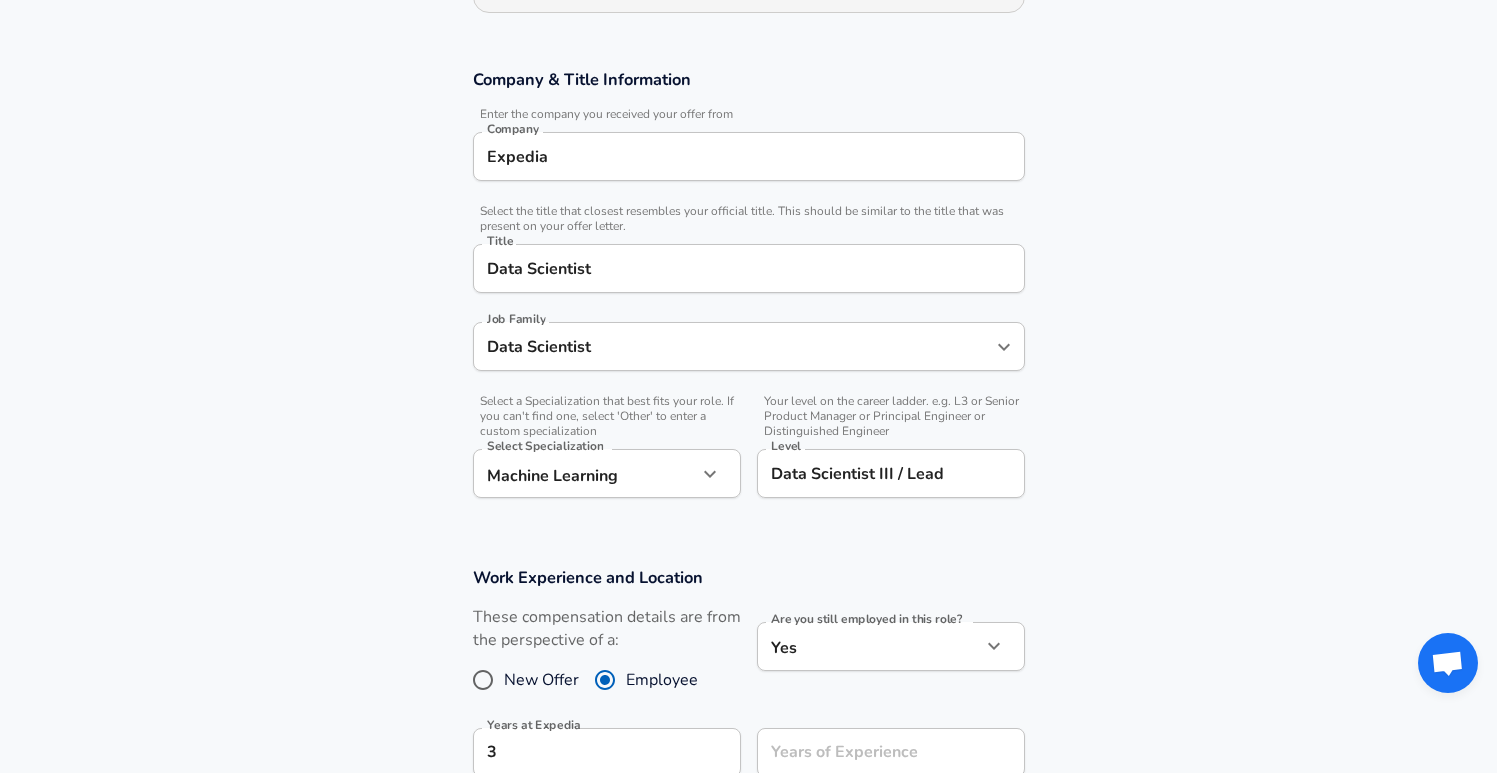 scroll, scrollTop: 0, scrollLeft: 0, axis: both 